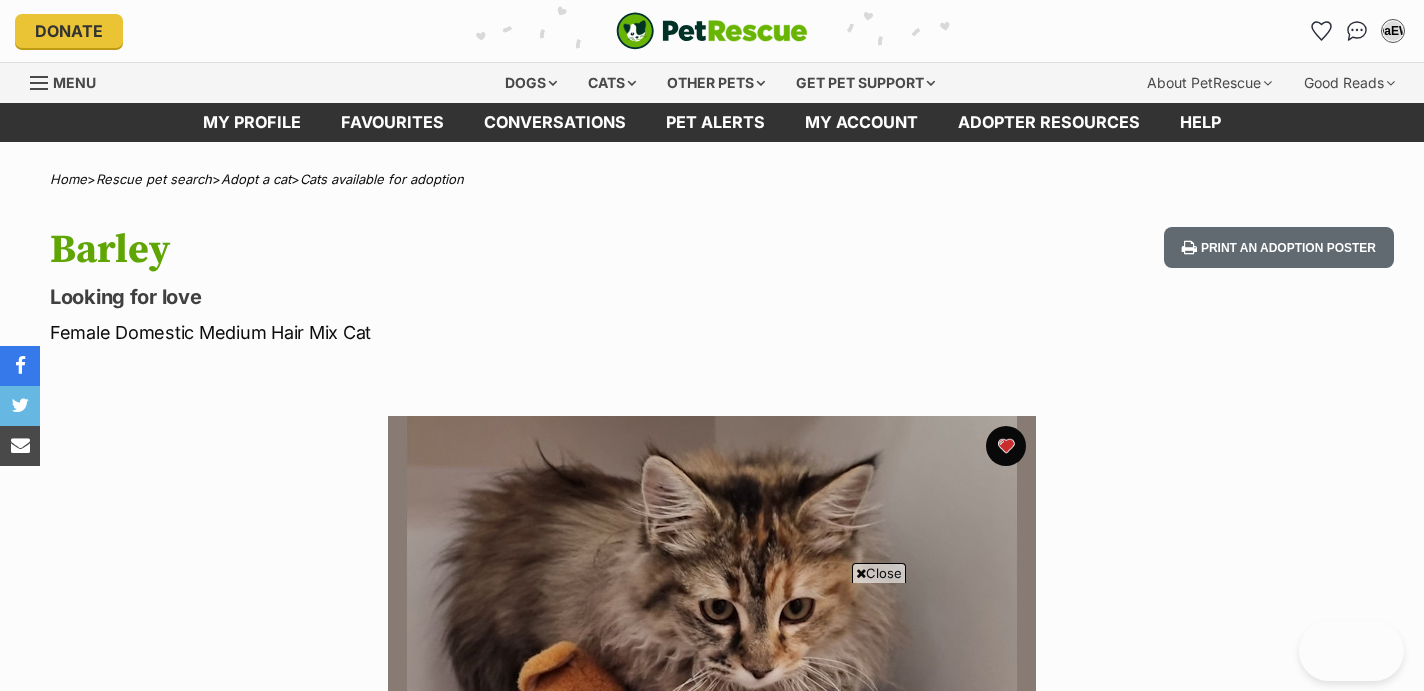 scroll, scrollTop: 331, scrollLeft: 0, axis: vertical 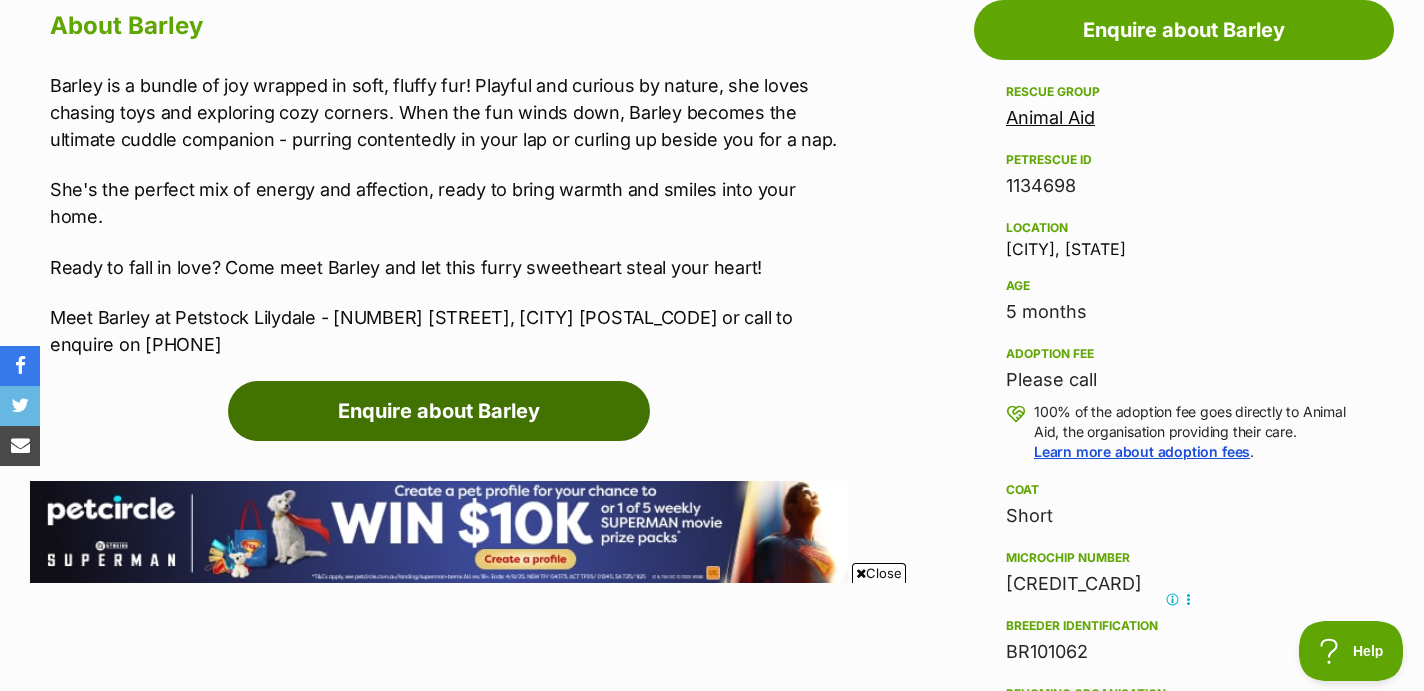 click on "Enquire about Barley" at bounding box center (439, 411) 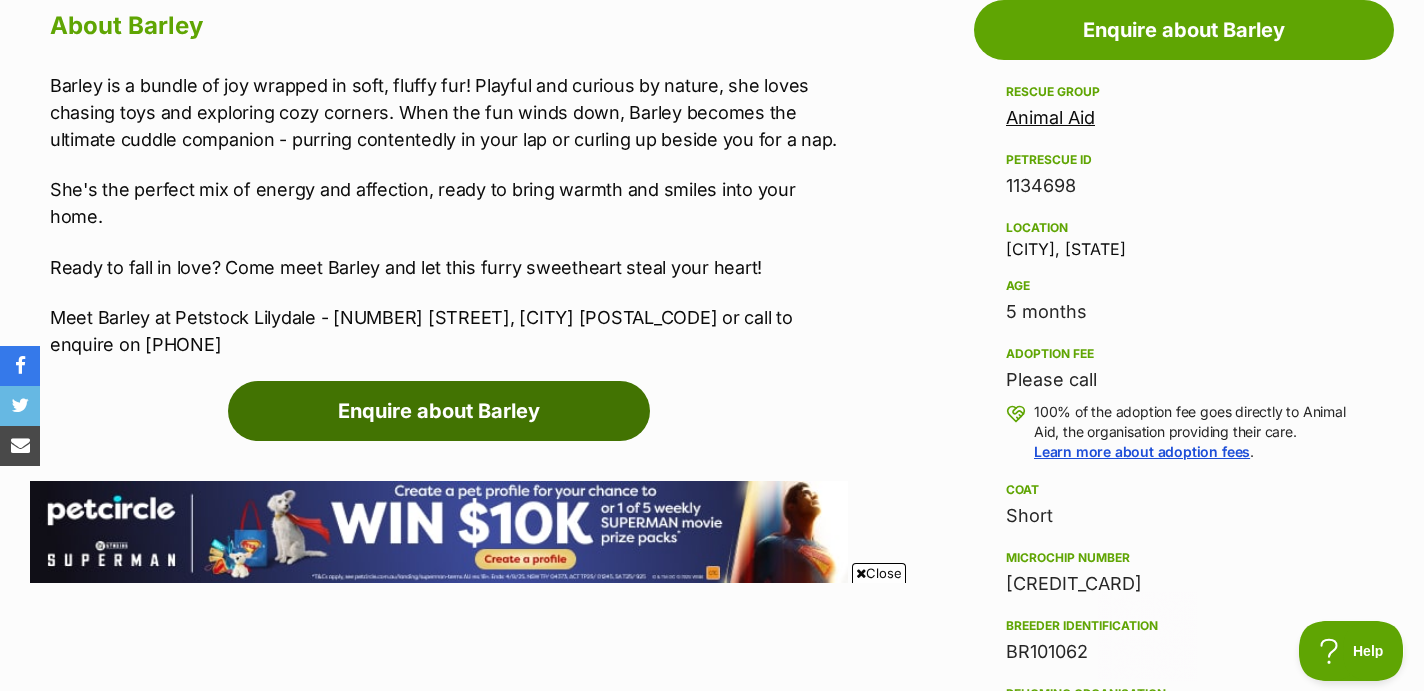 scroll, scrollTop: 0, scrollLeft: 0, axis: both 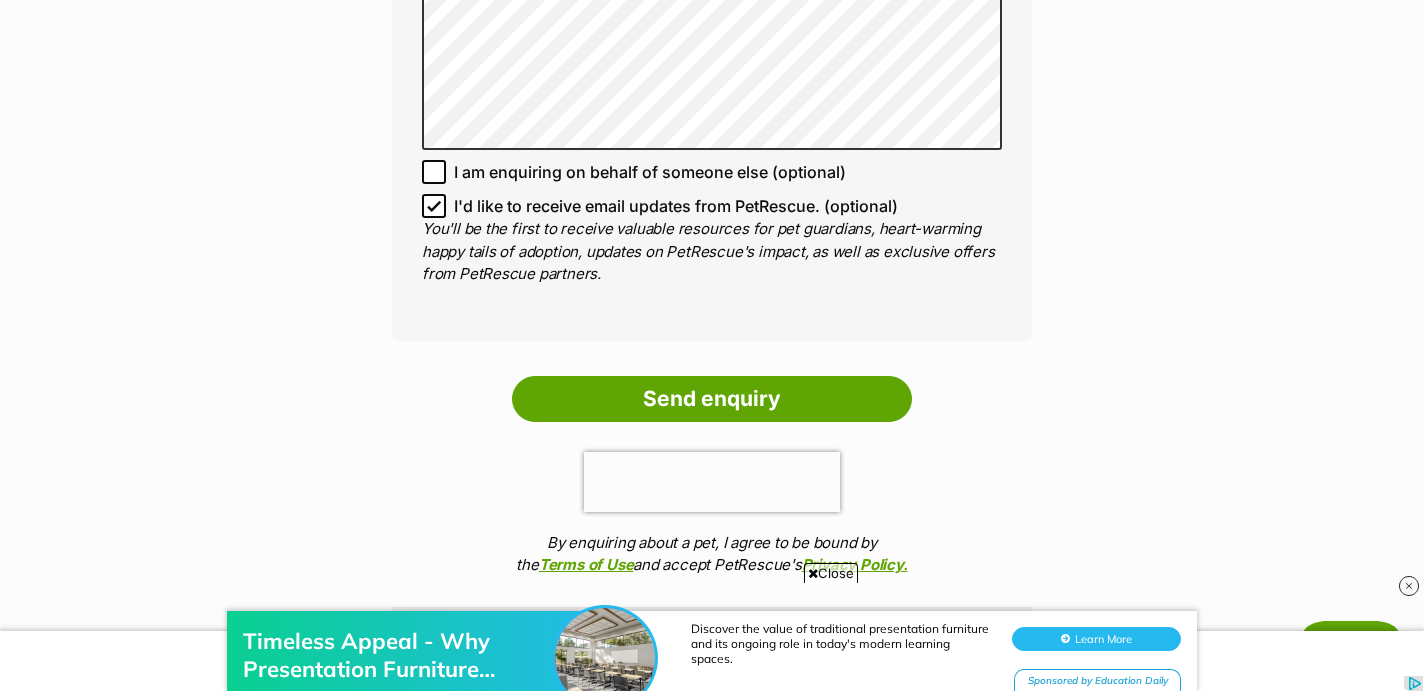click on "You'll be the first to receive valuable resources for pet guardians, heart-warming happy tails of adoption, updates on PetRescue's impact, as well as exclusive offers from PetRescue partners." at bounding box center [712, 252] 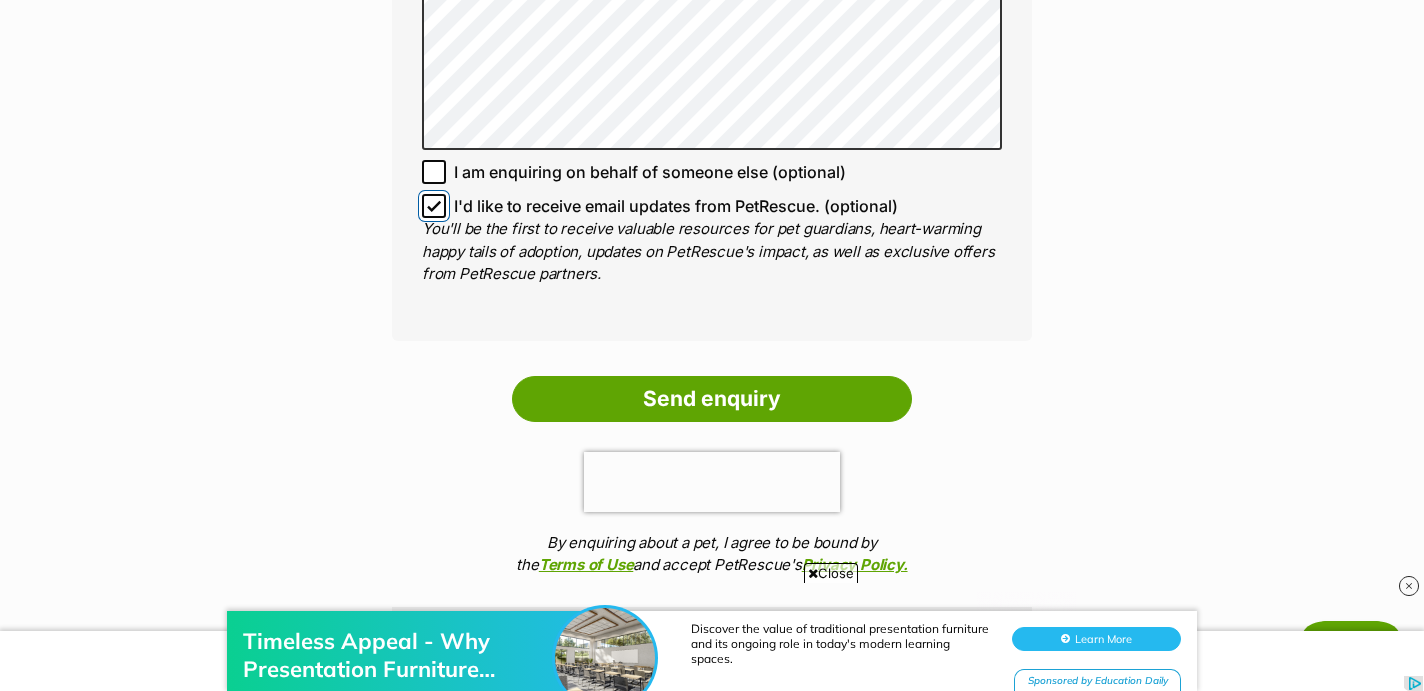 click on "I'd like to receive email updates from PetRescue. (optional)" at bounding box center (434, 206) 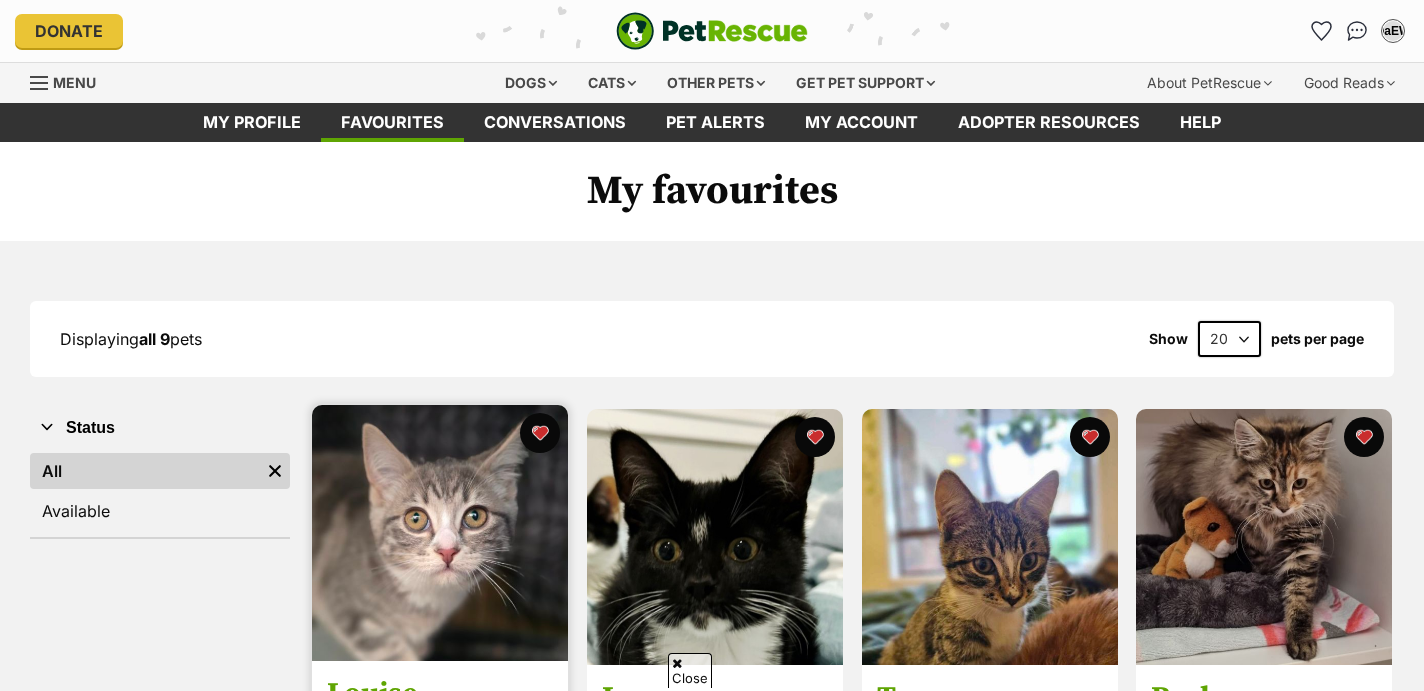 scroll, scrollTop: 316, scrollLeft: 0, axis: vertical 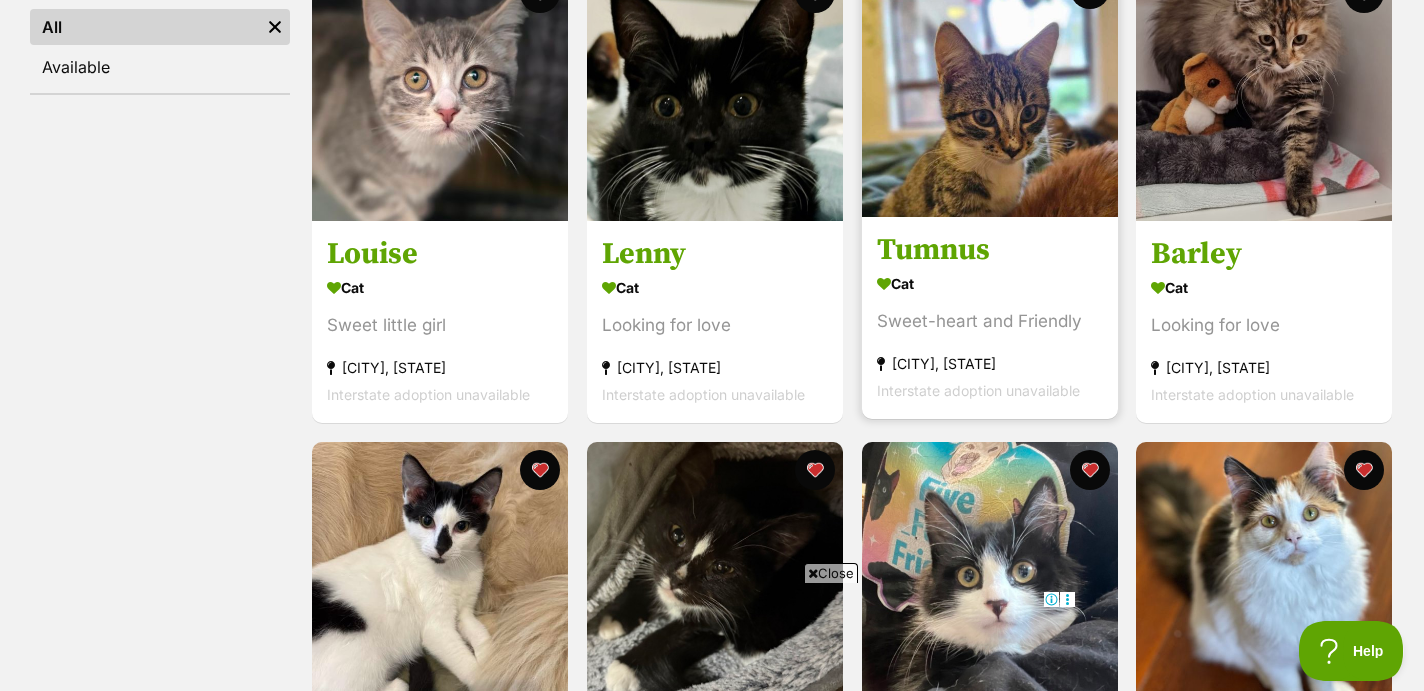 click at bounding box center [990, 89] 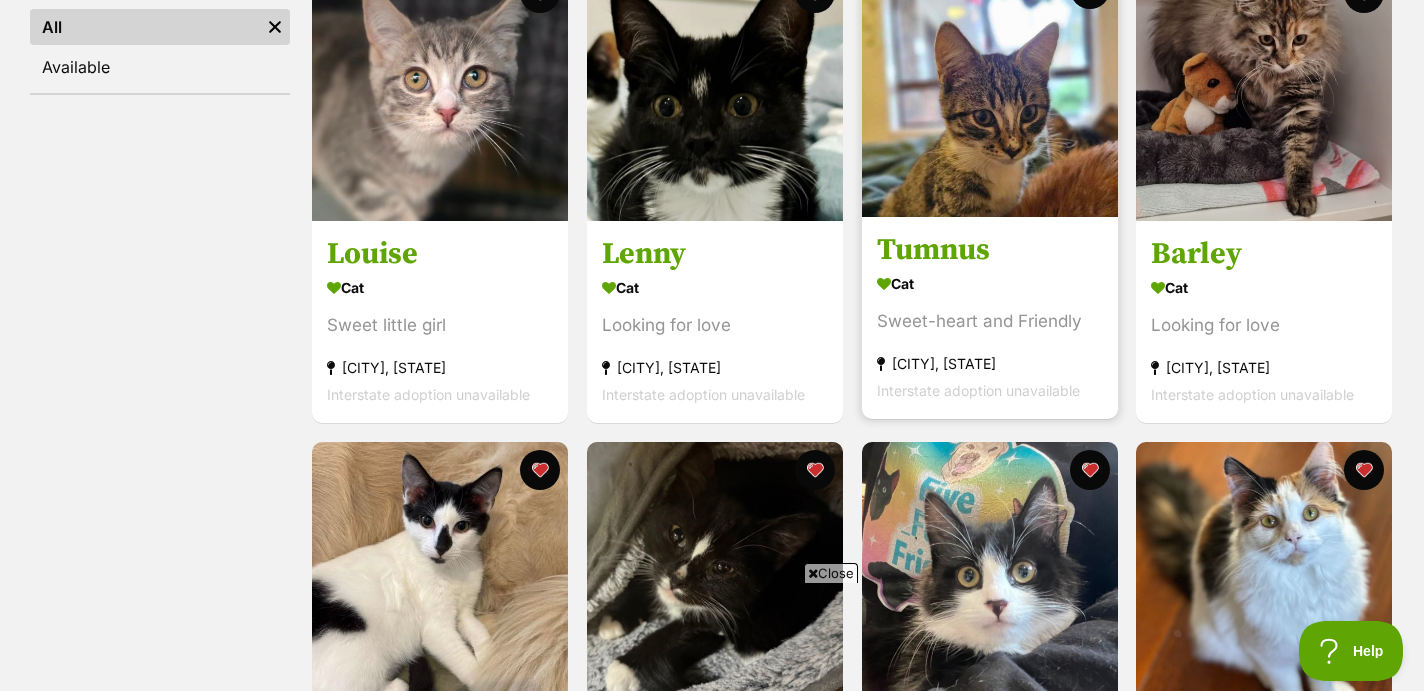 scroll, scrollTop: 0, scrollLeft: 0, axis: both 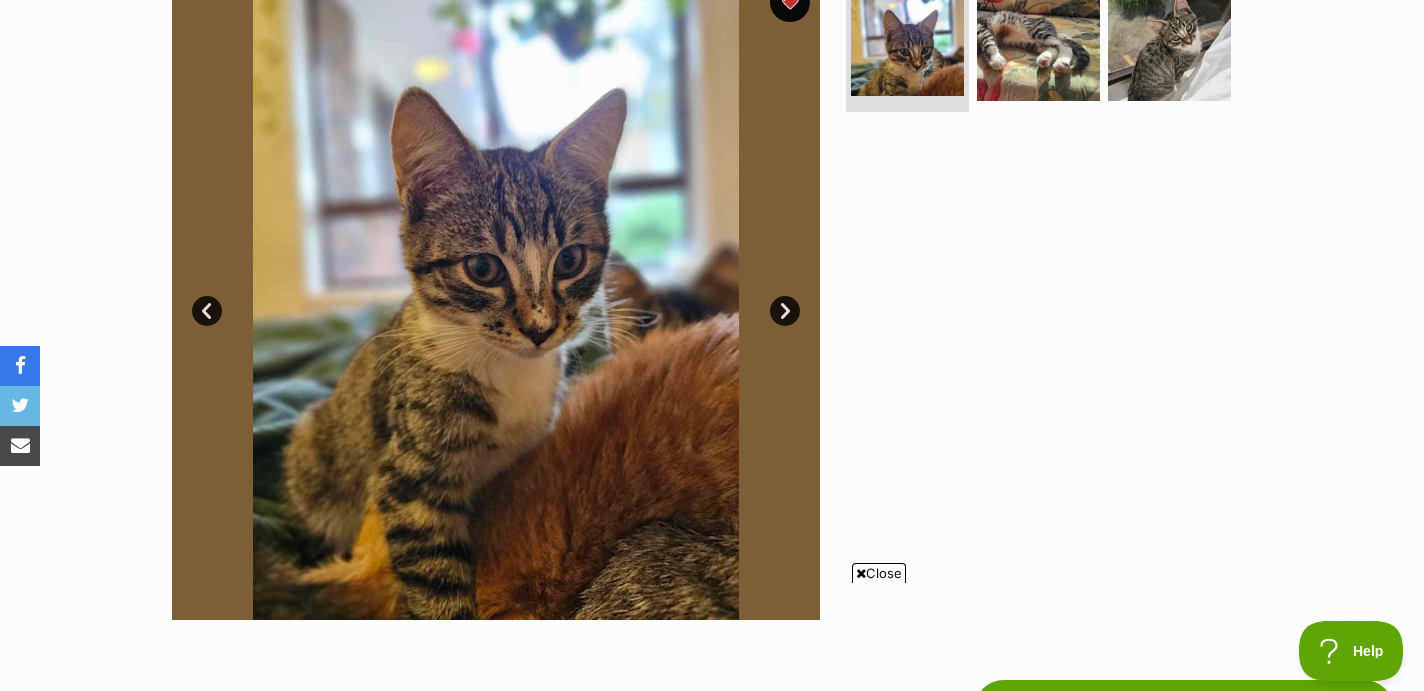 click on "Next" at bounding box center (785, 311) 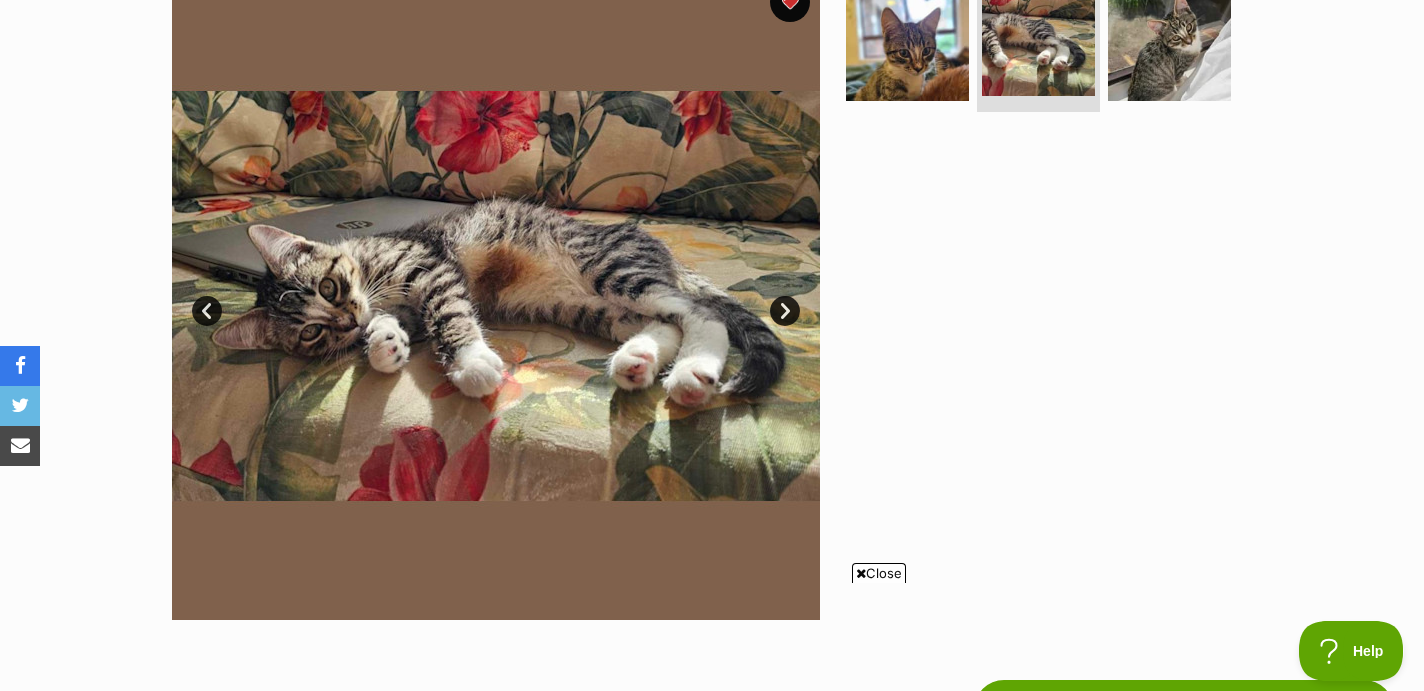 click on "Next" at bounding box center [785, 311] 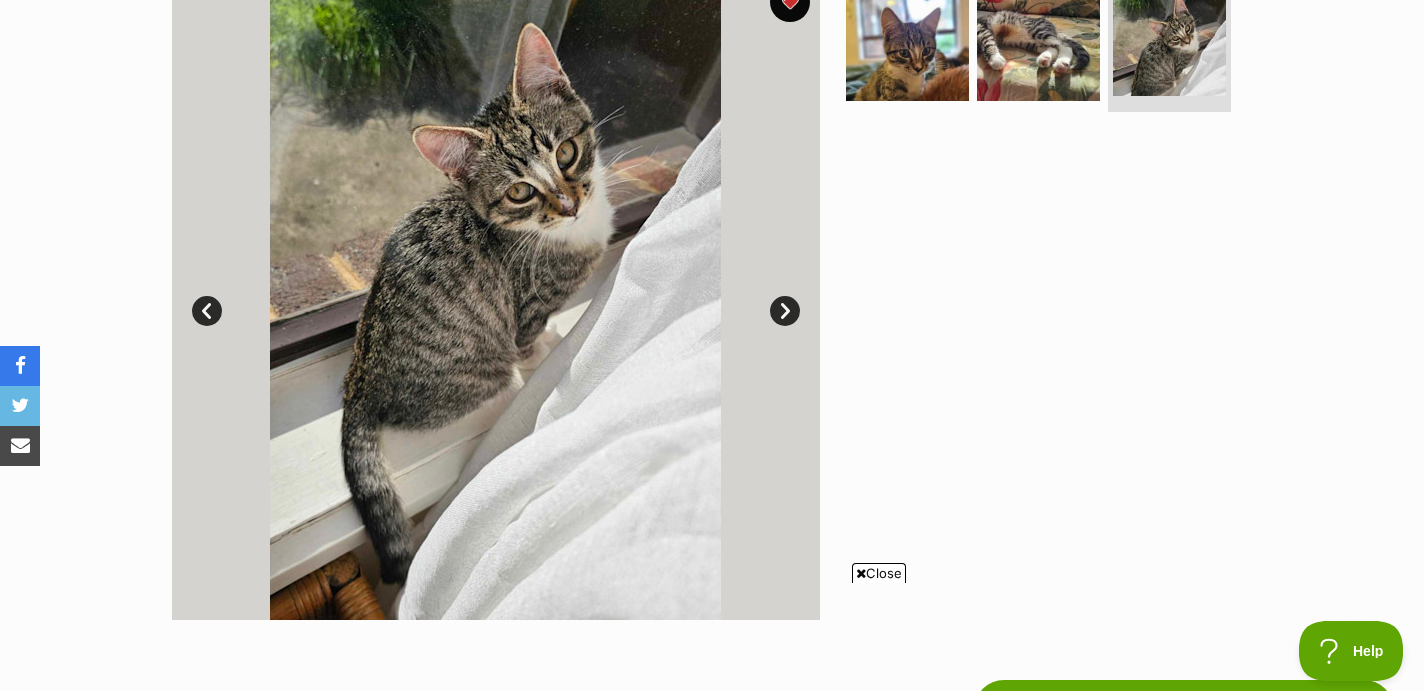 click on "Next" at bounding box center (785, 311) 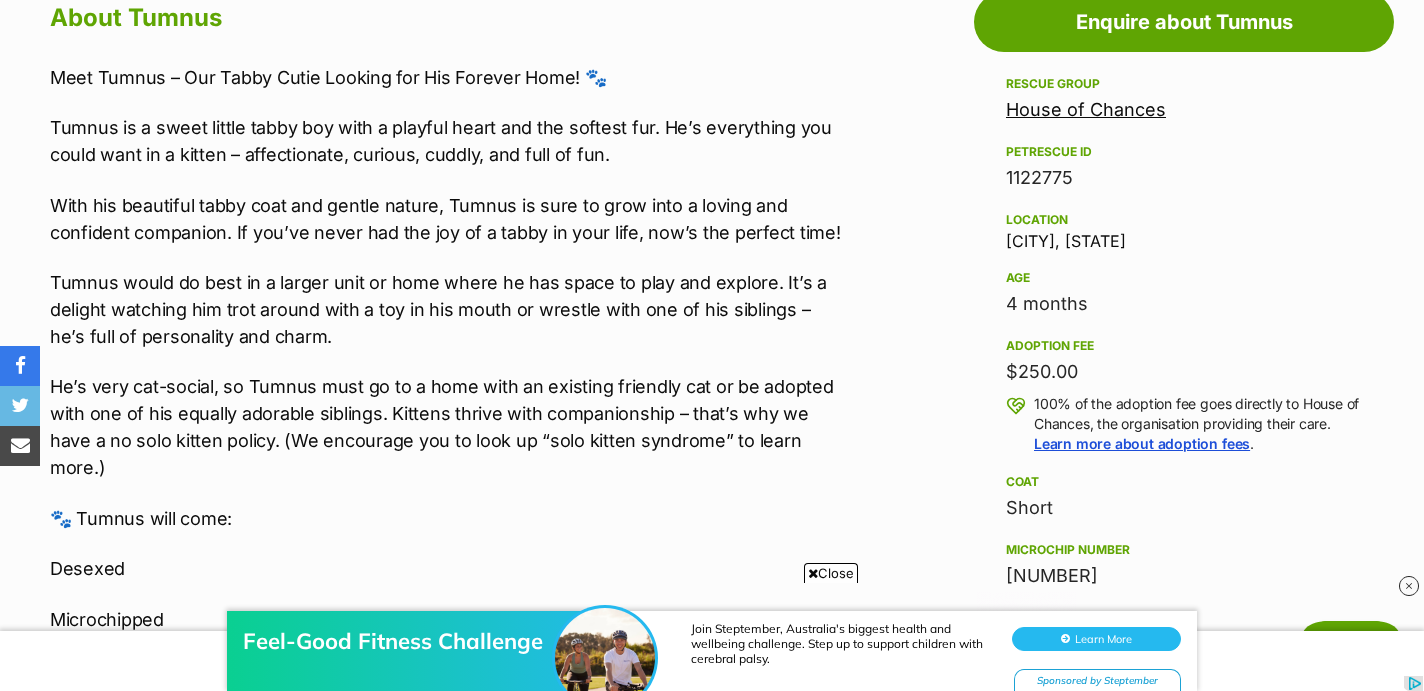 scroll, scrollTop: 0, scrollLeft: 0, axis: both 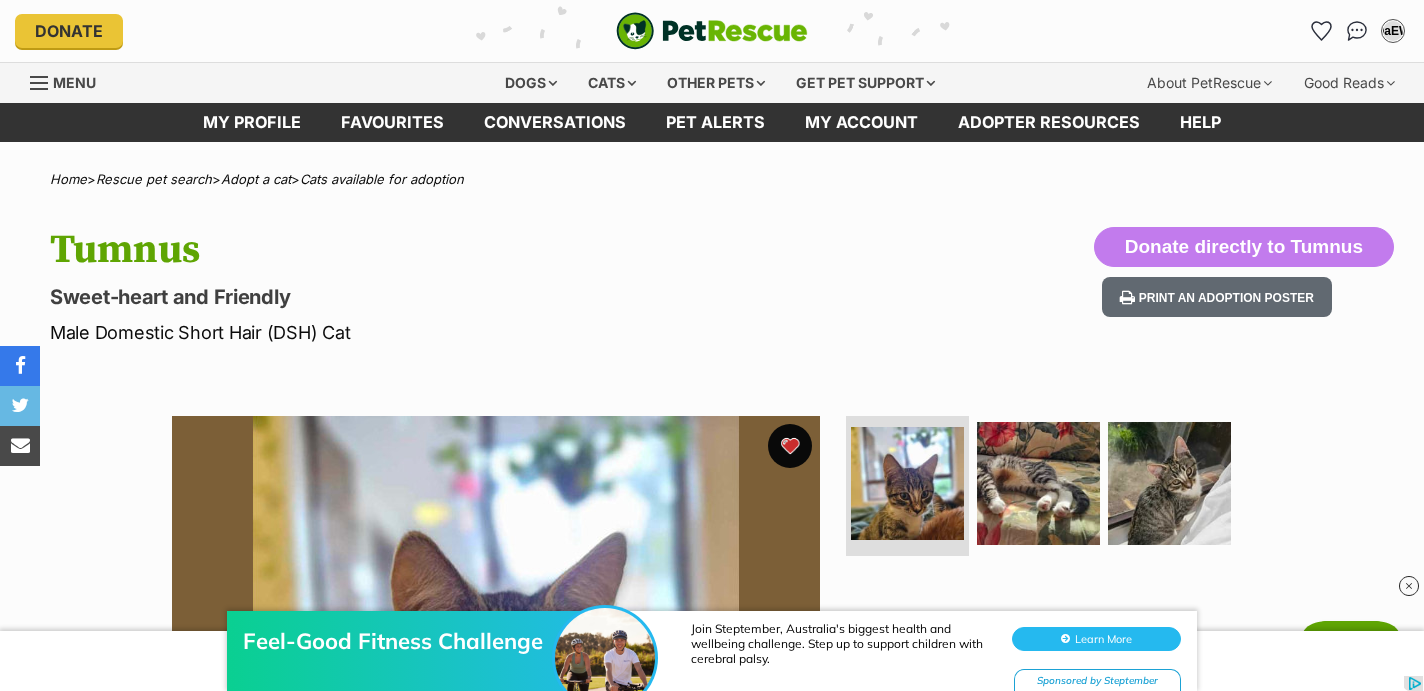 click at bounding box center (790, 446) 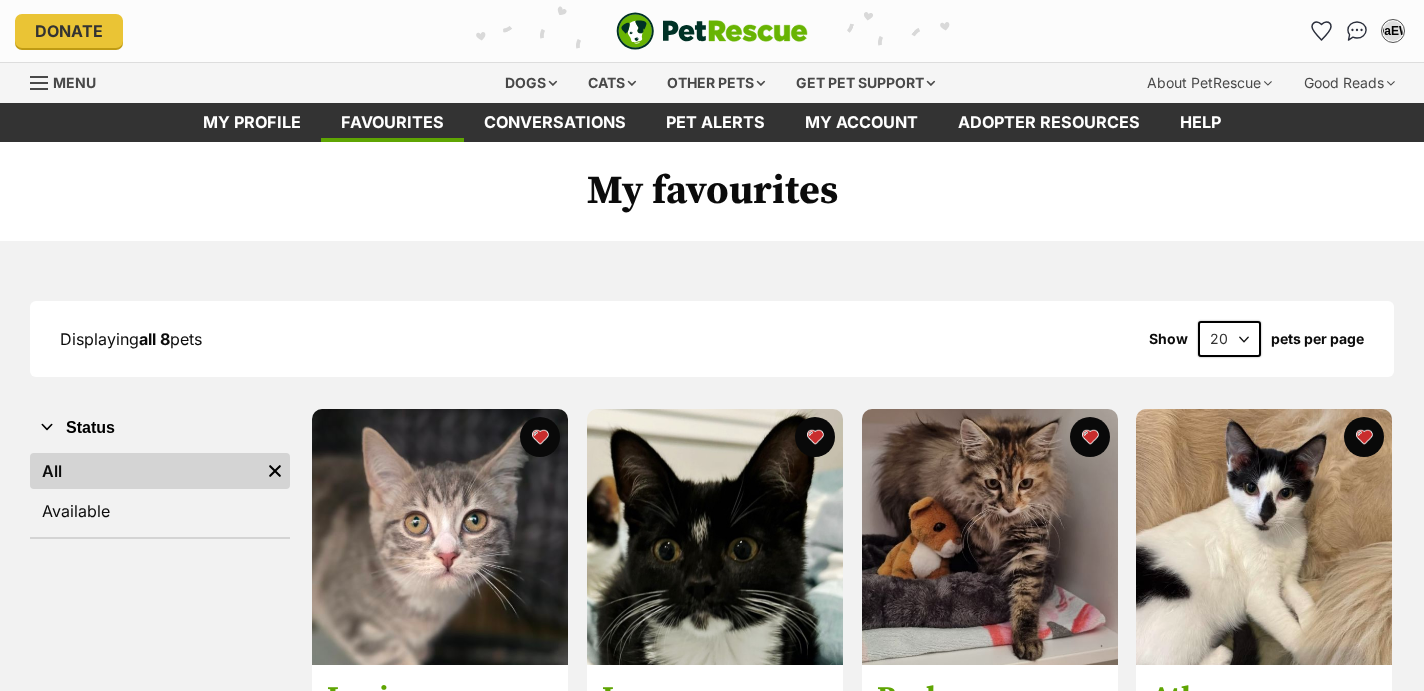 scroll, scrollTop: 358, scrollLeft: 0, axis: vertical 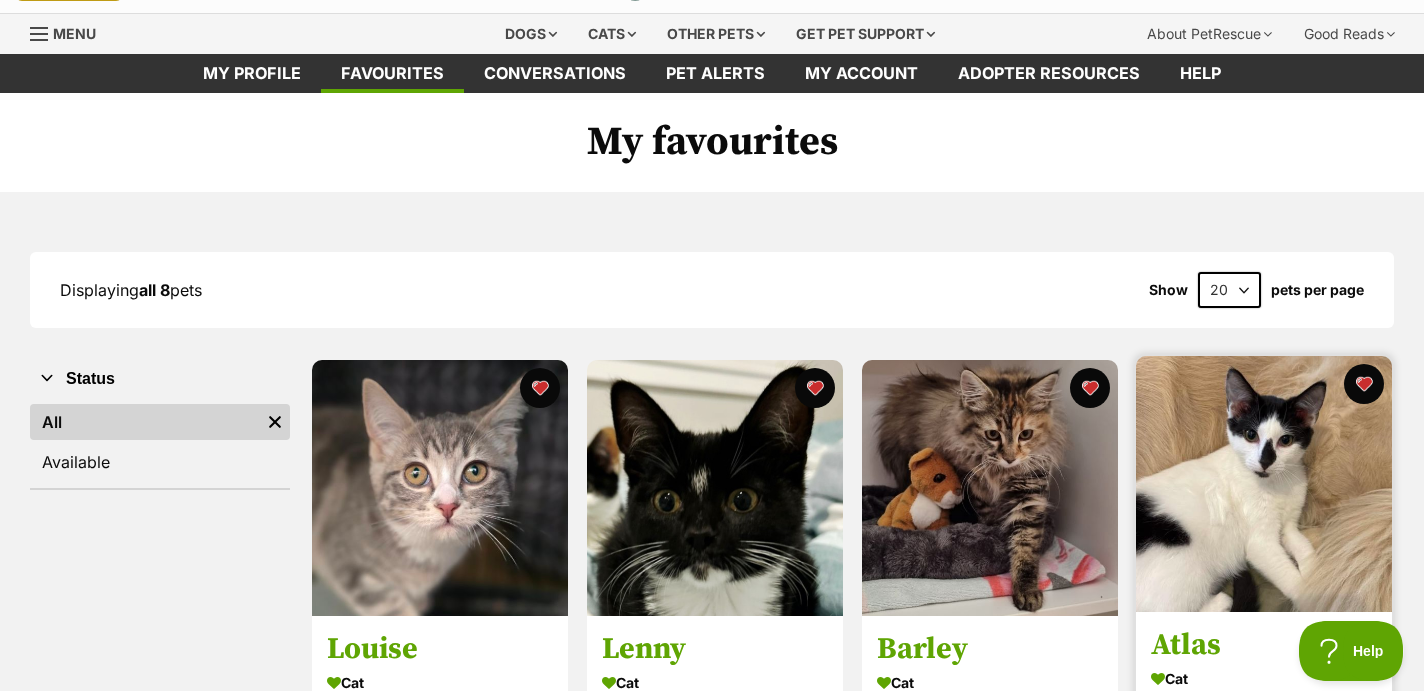 click at bounding box center (1264, 484) 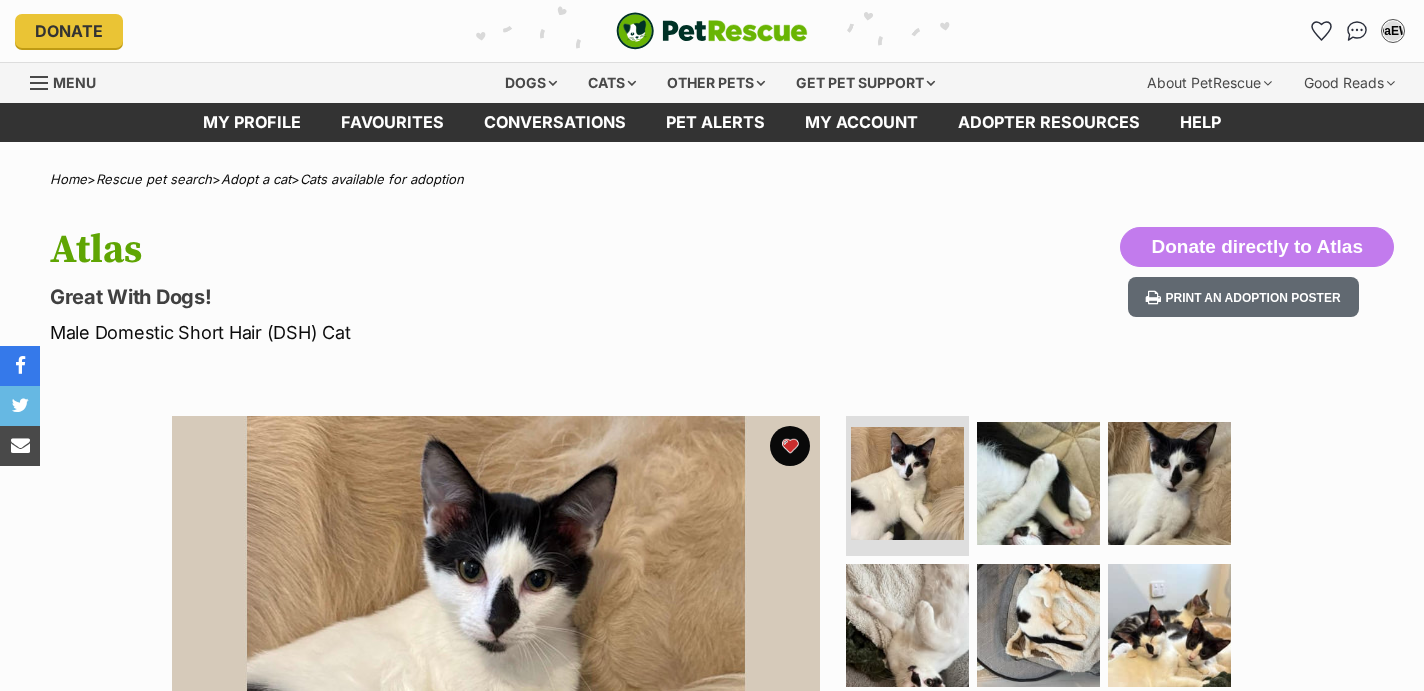 scroll, scrollTop: 0, scrollLeft: 0, axis: both 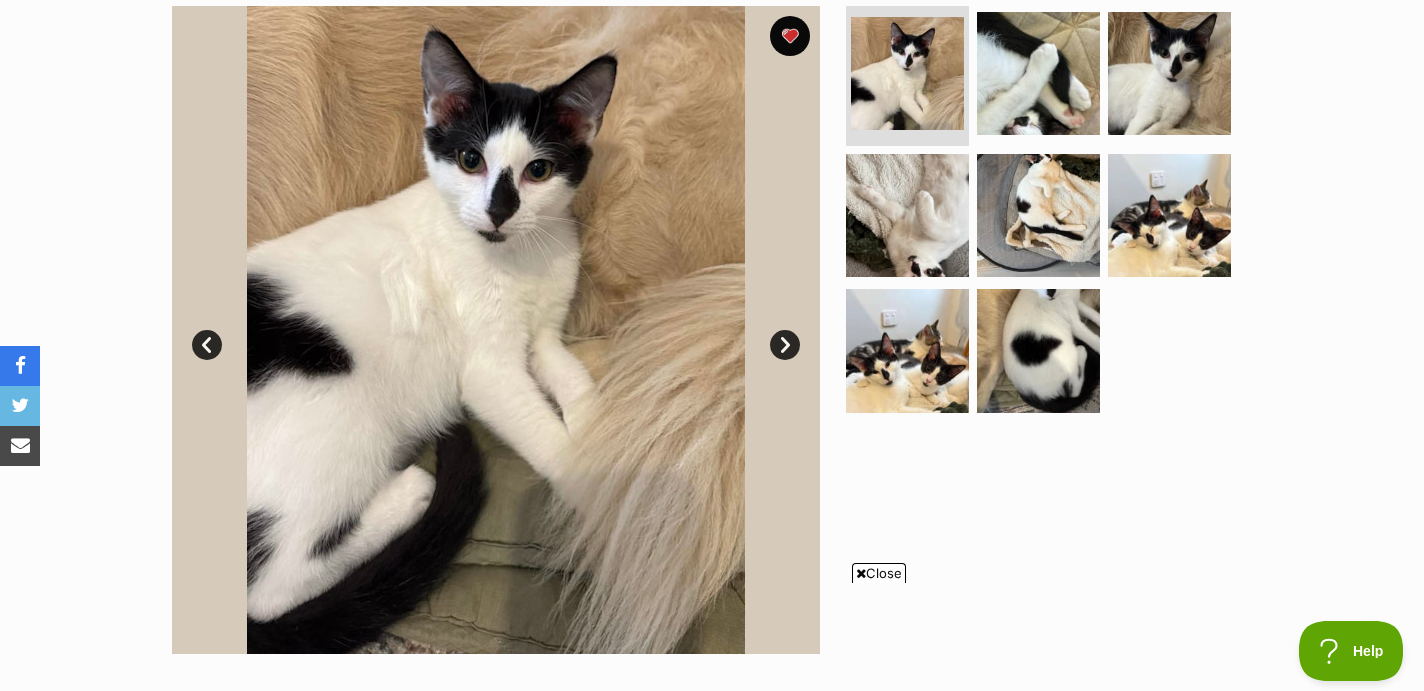 click on "Next" at bounding box center [785, 345] 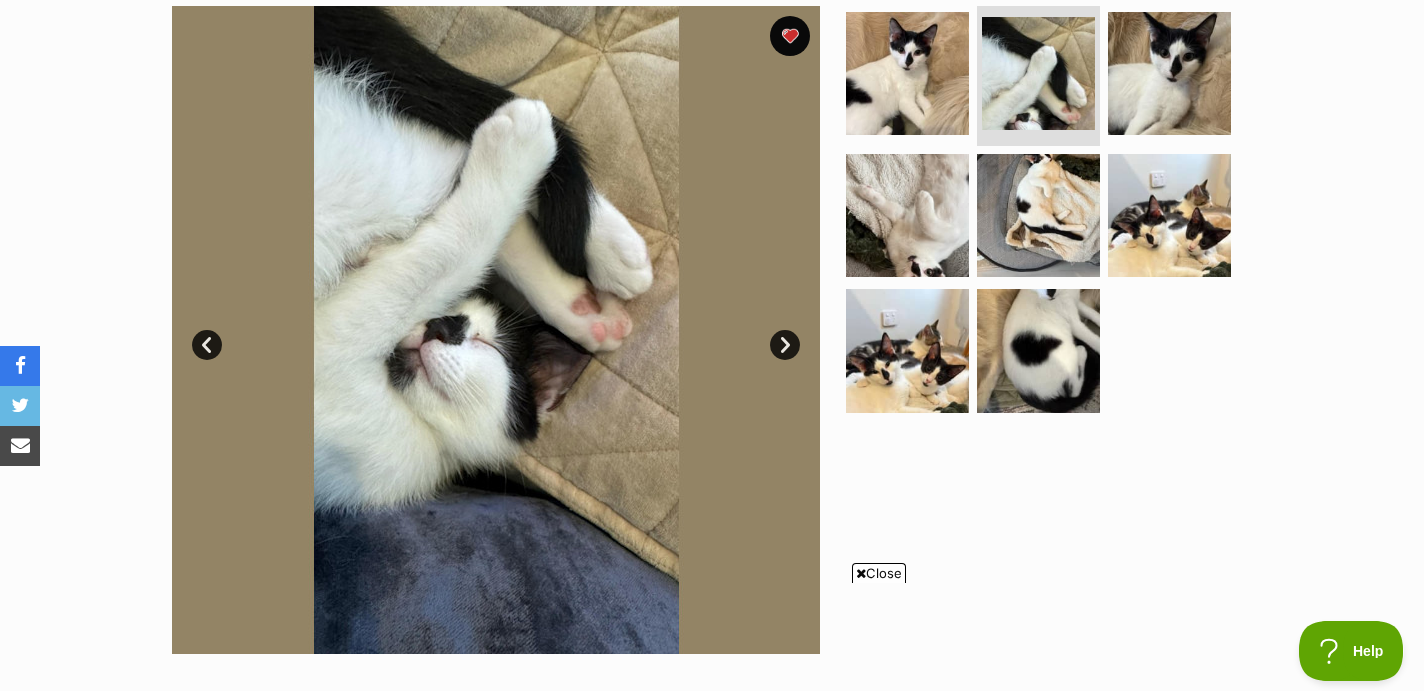 click on "Next" at bounding box center (785, 345) 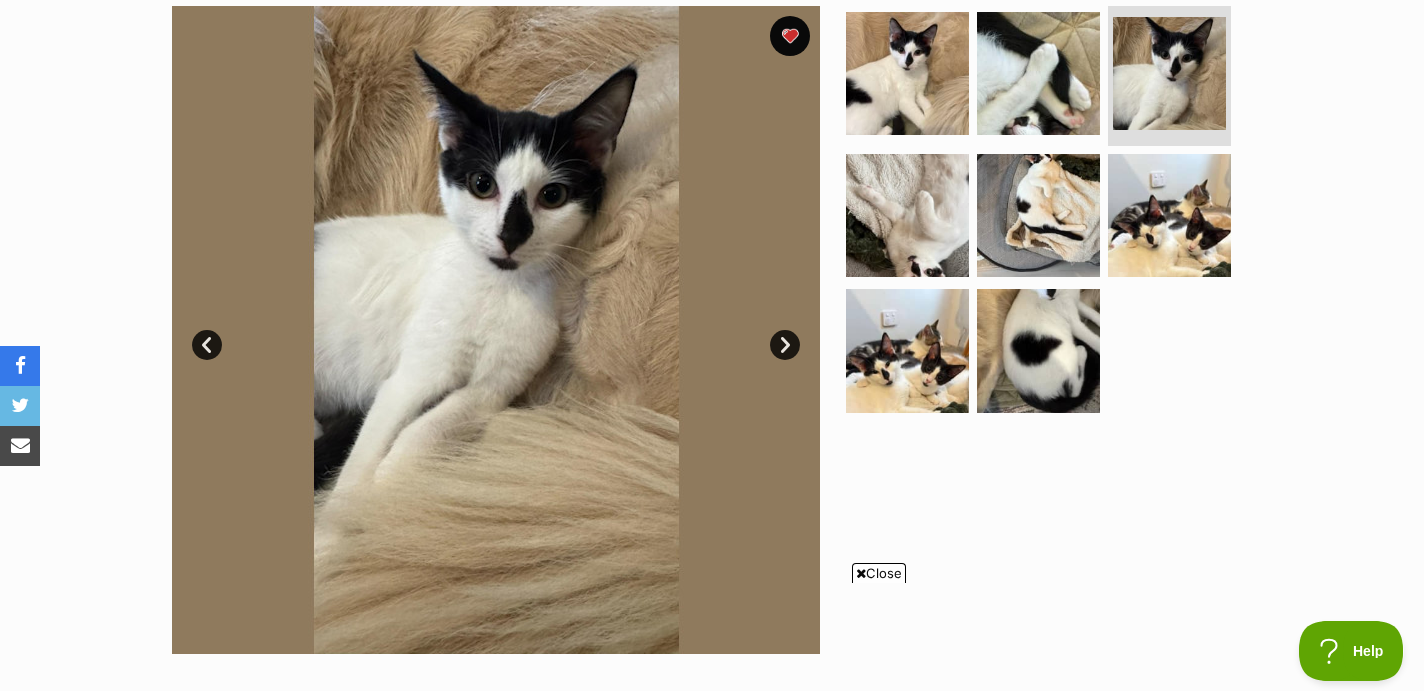 click on "Next" at bounding box center [785, 345] 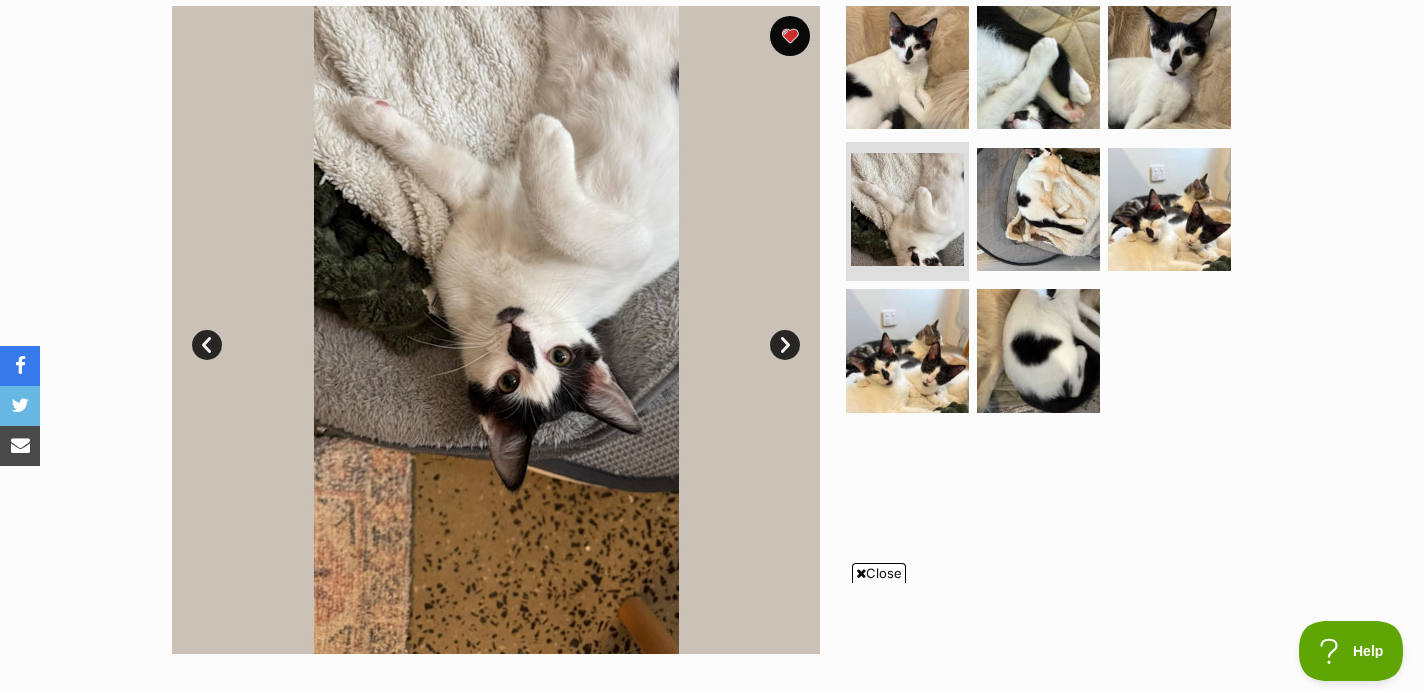 click on "Next" at bounding box center (785, 345) 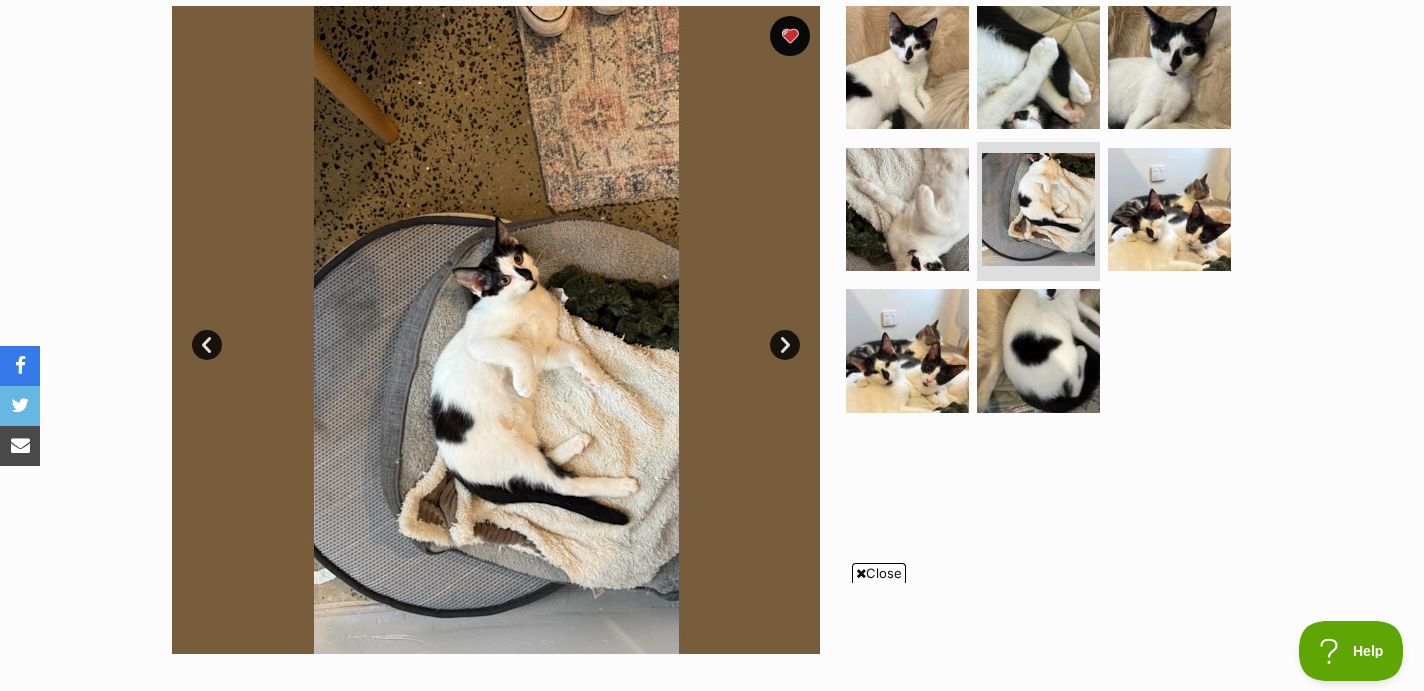 click on "Next" at bounding box center [785, 345] 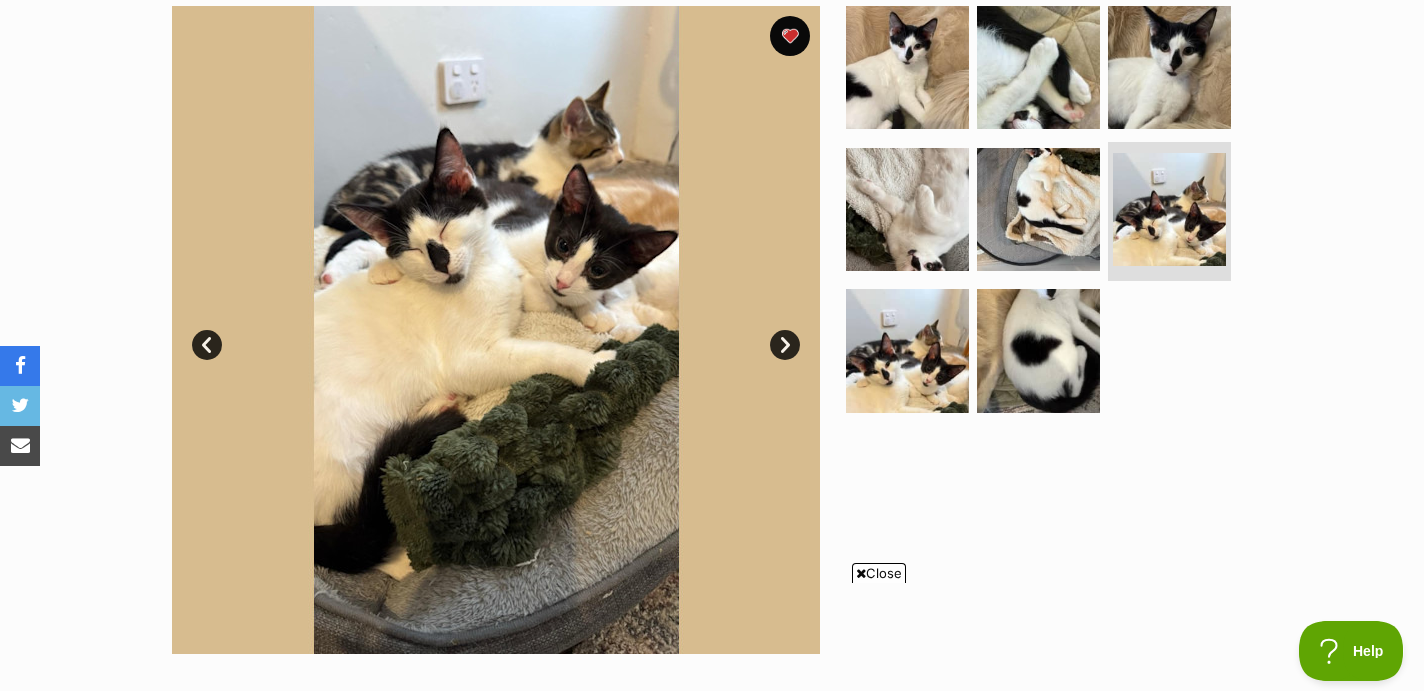 click on "Next" at bounding box center (785, 345) 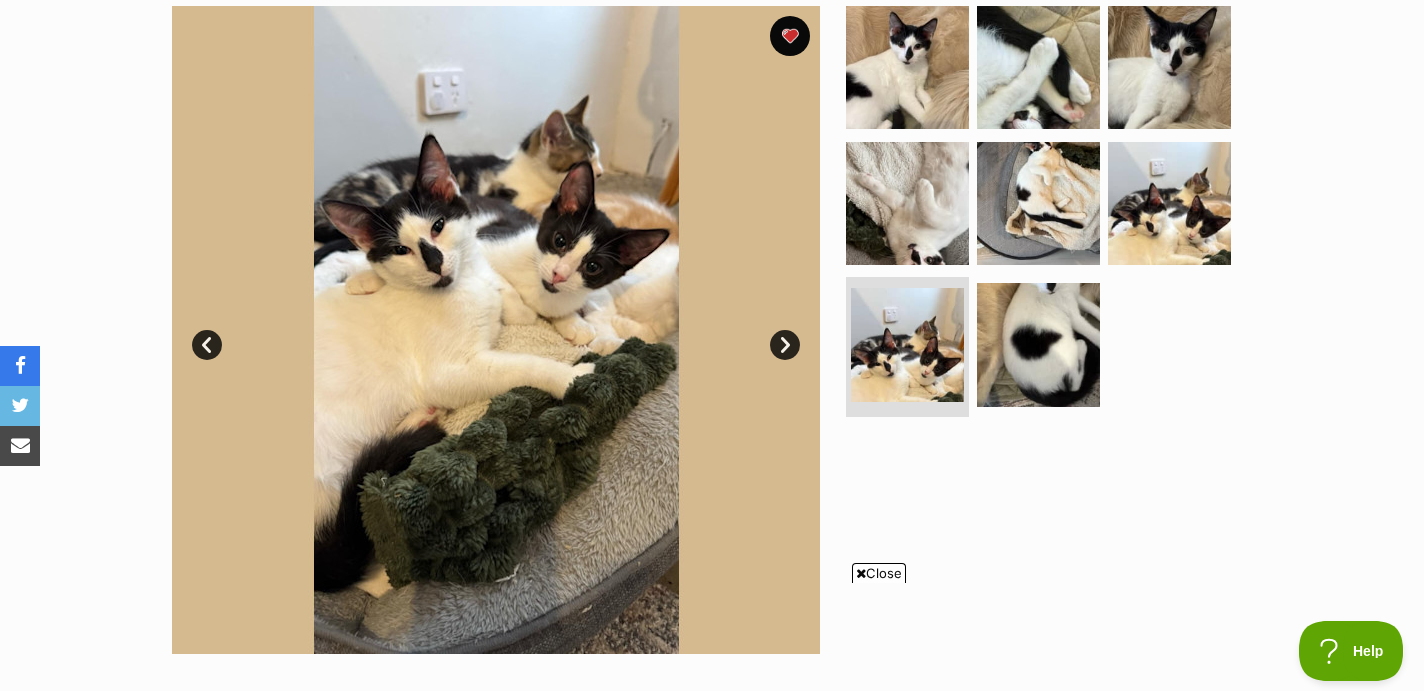 click on "Next" at bounding box center [785, 345] 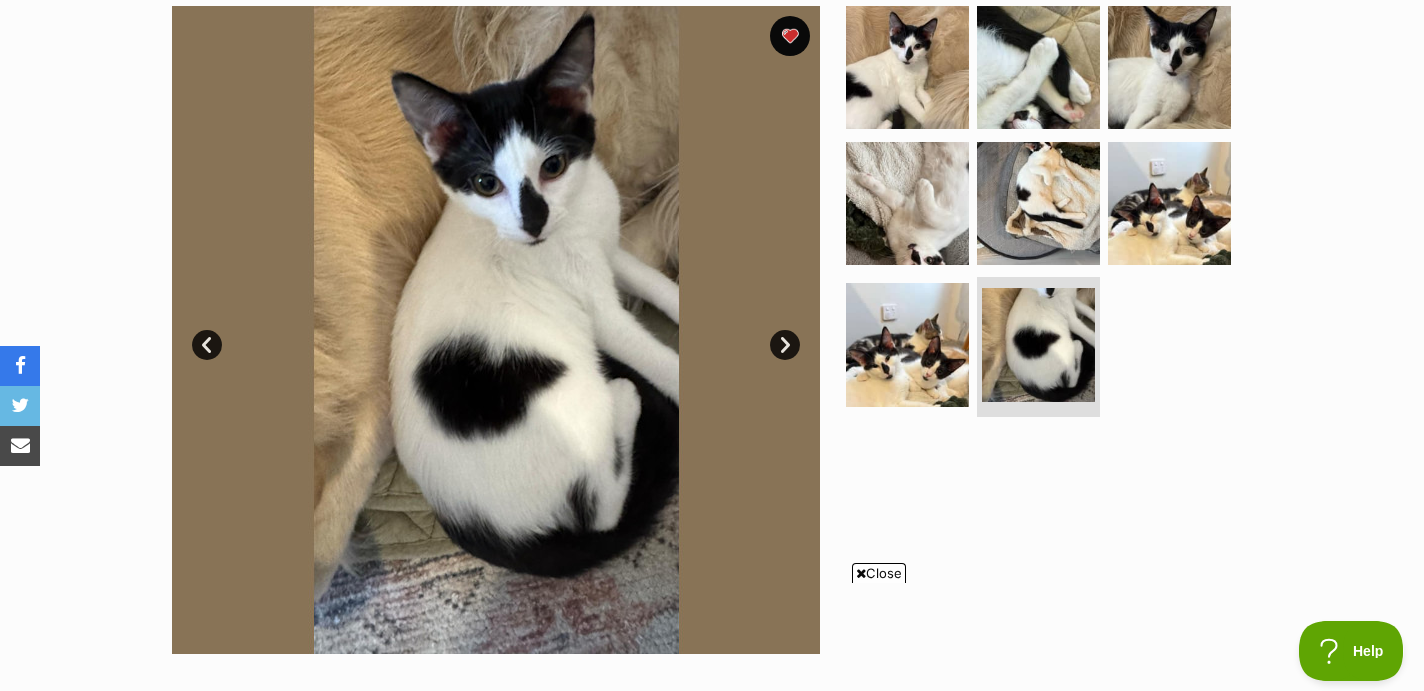 click on "Next" at bounding box center (785, 345) 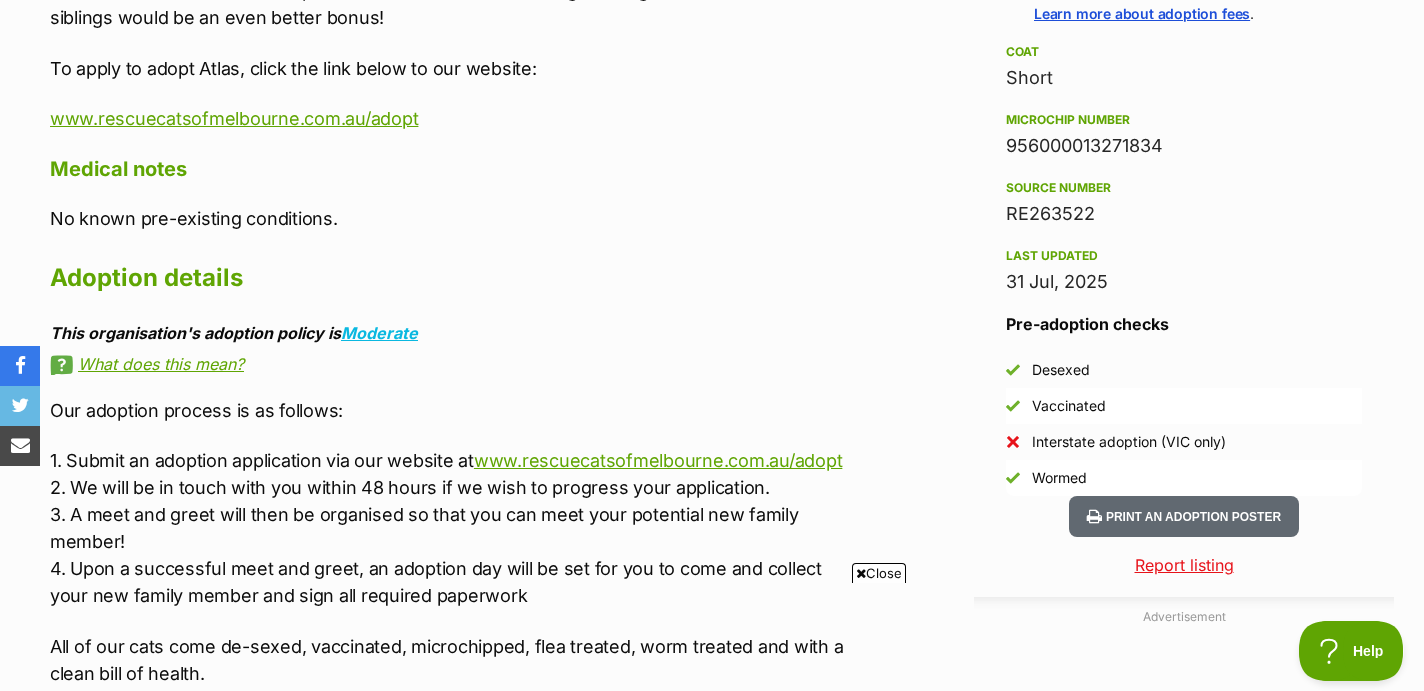 scroll, scrollTop: 1580, scrollLeft: 0, axis: vertical 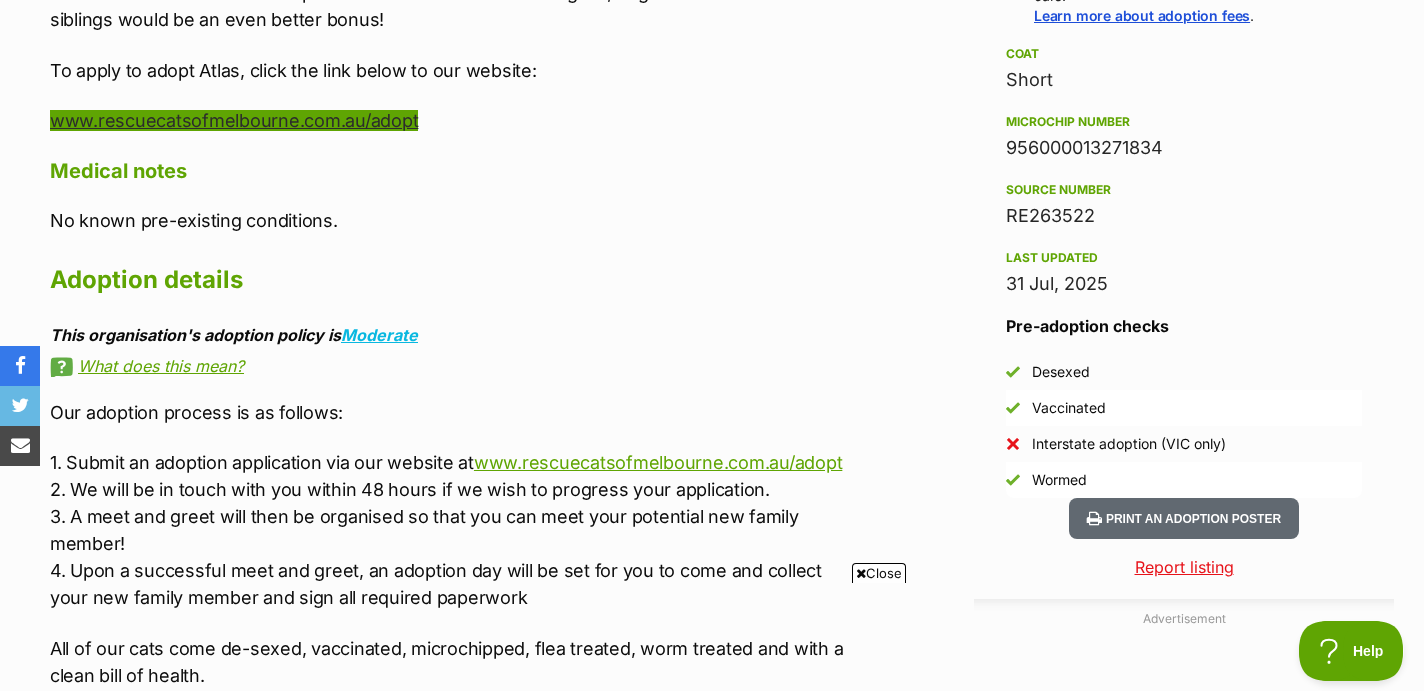click on "www.rescuecatsofmelbourne.com.au/adopt" at bounding box center (234, 120) 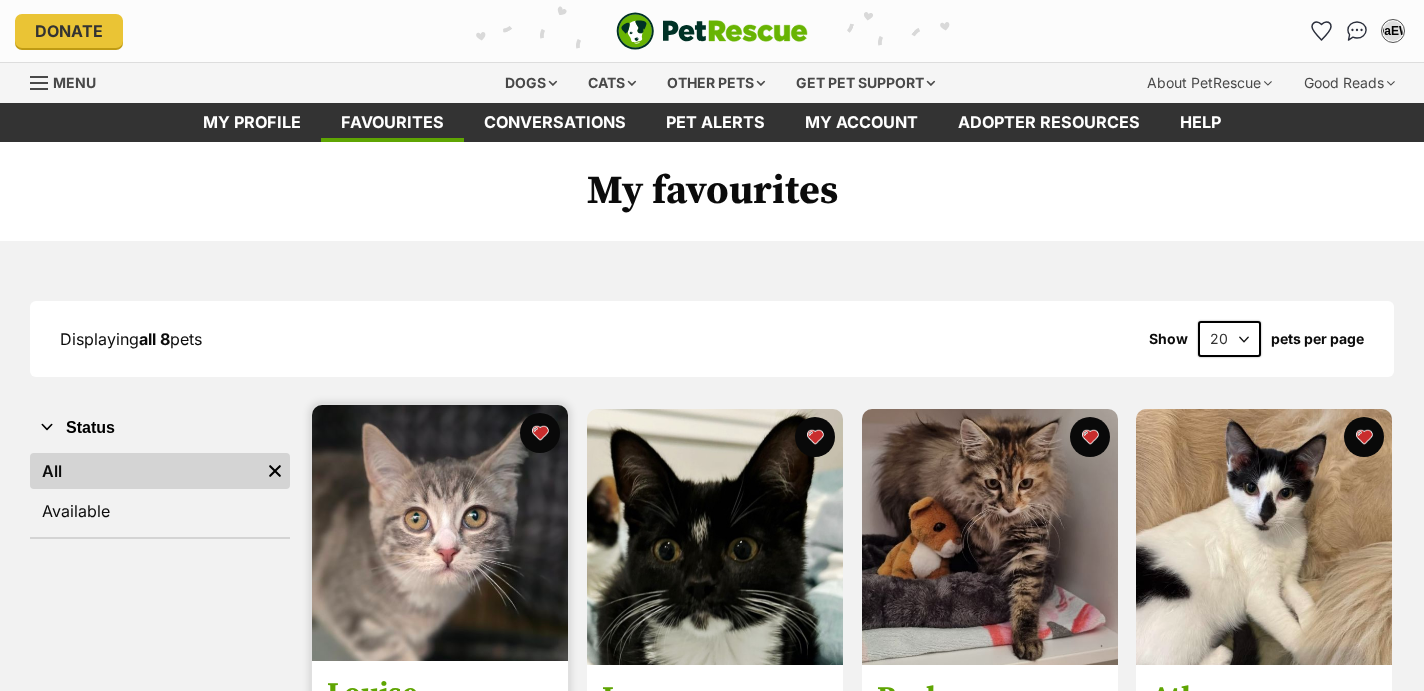 scroll, scrollTop: 49, scrollLeft: 0, axis: vertical 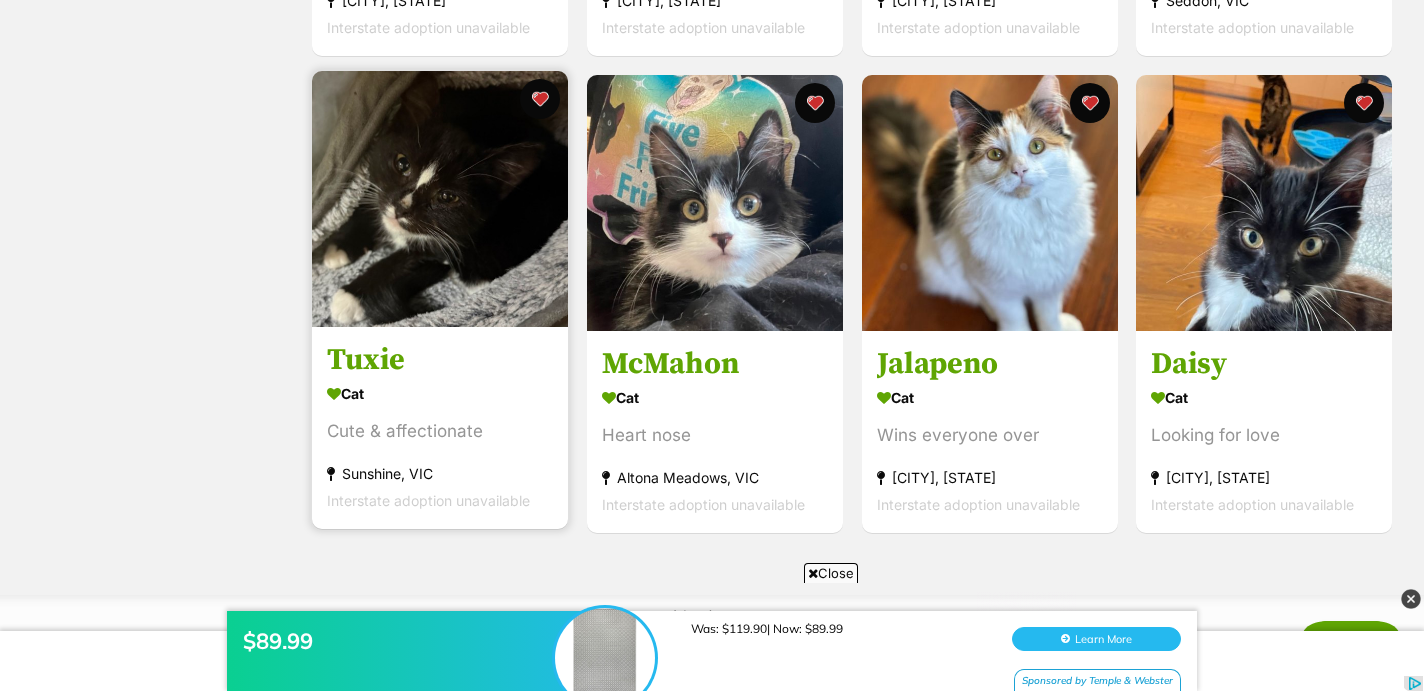 click at bounding box center (440, 199) 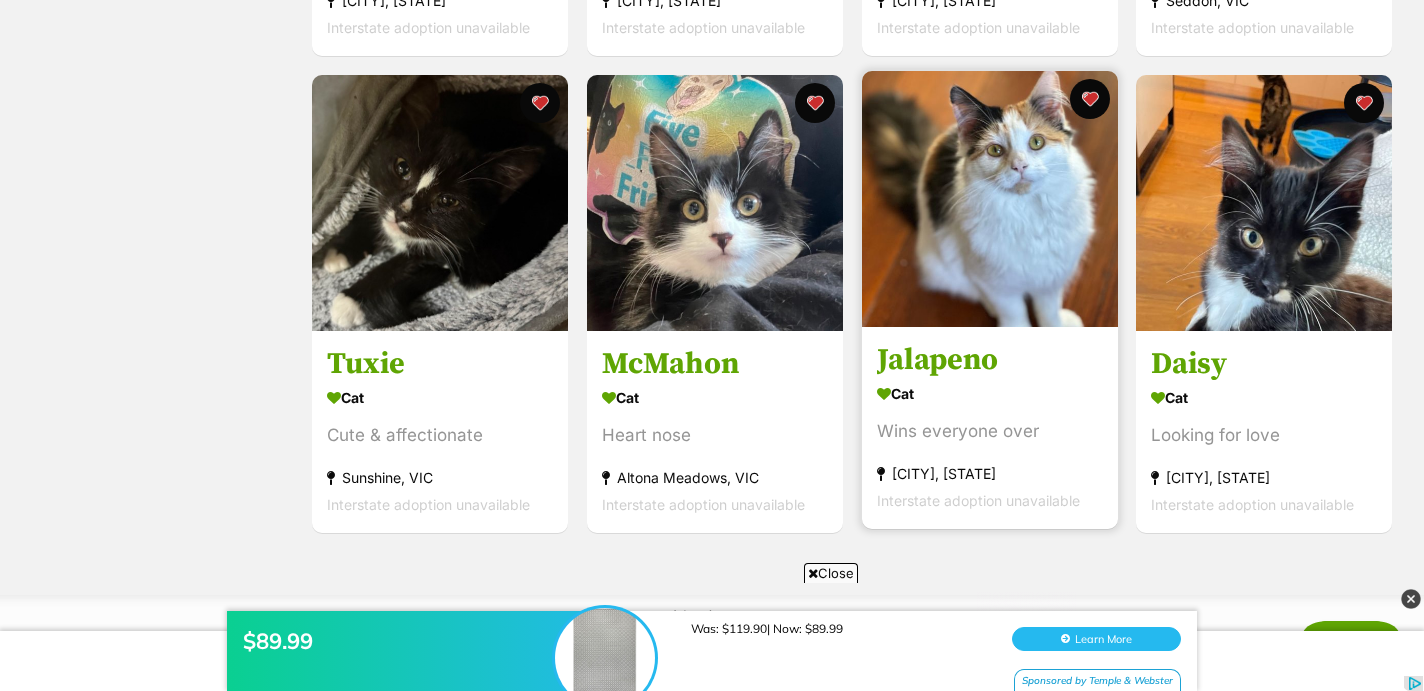 click at bounding box center [990, 199] 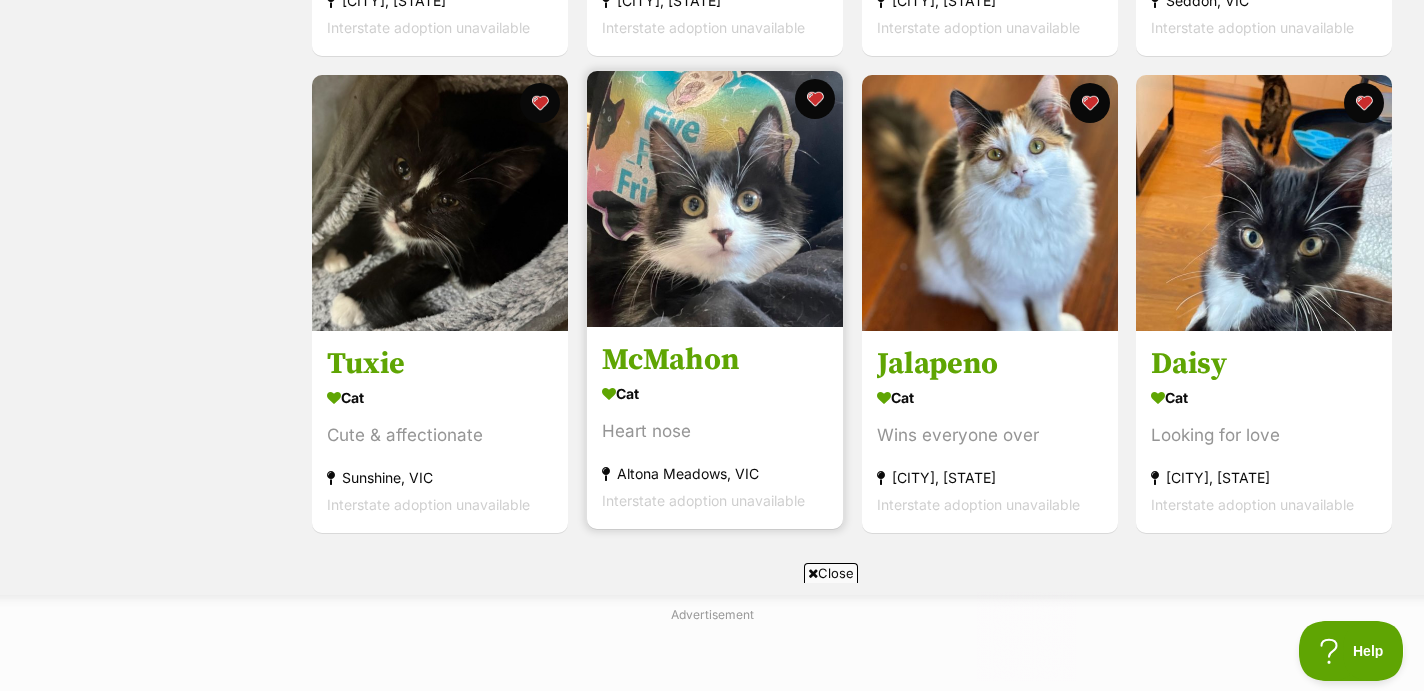 scroll, scrollTop: 0, scrollLeft: 0, axis: both 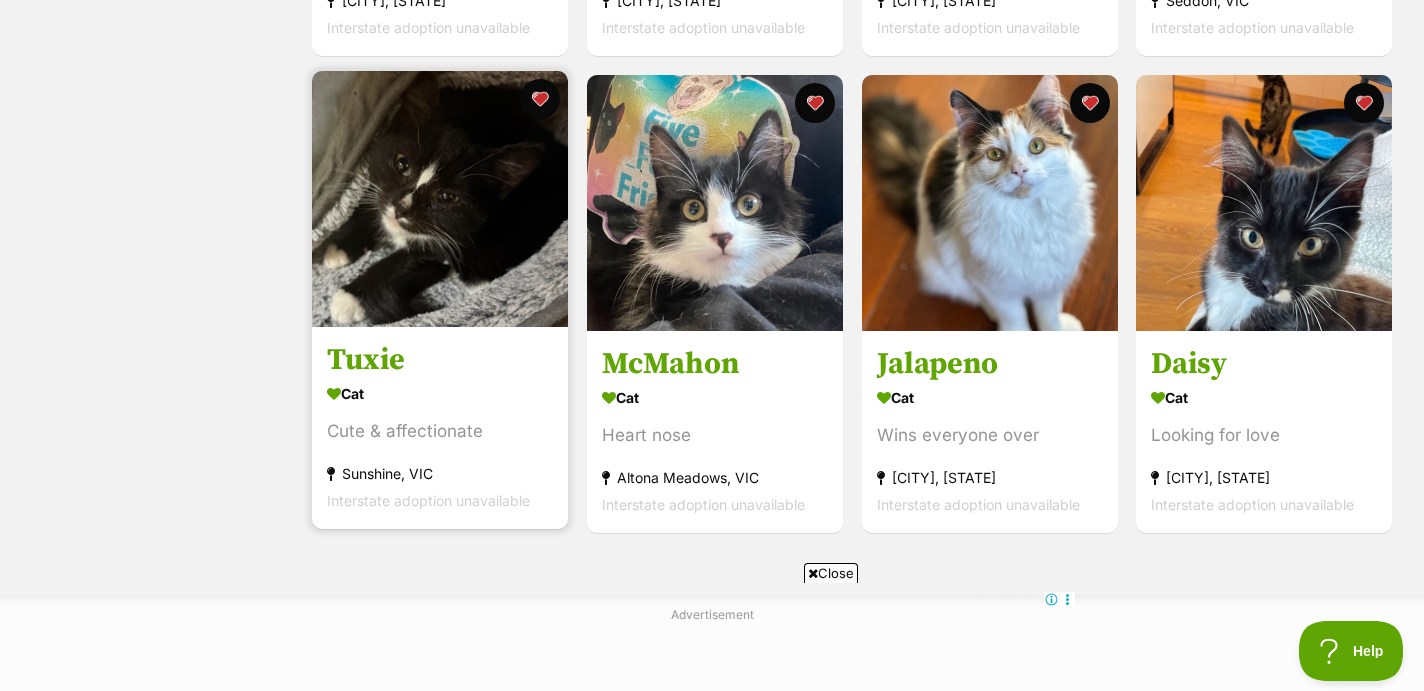 click at bounding box center [440, 199] 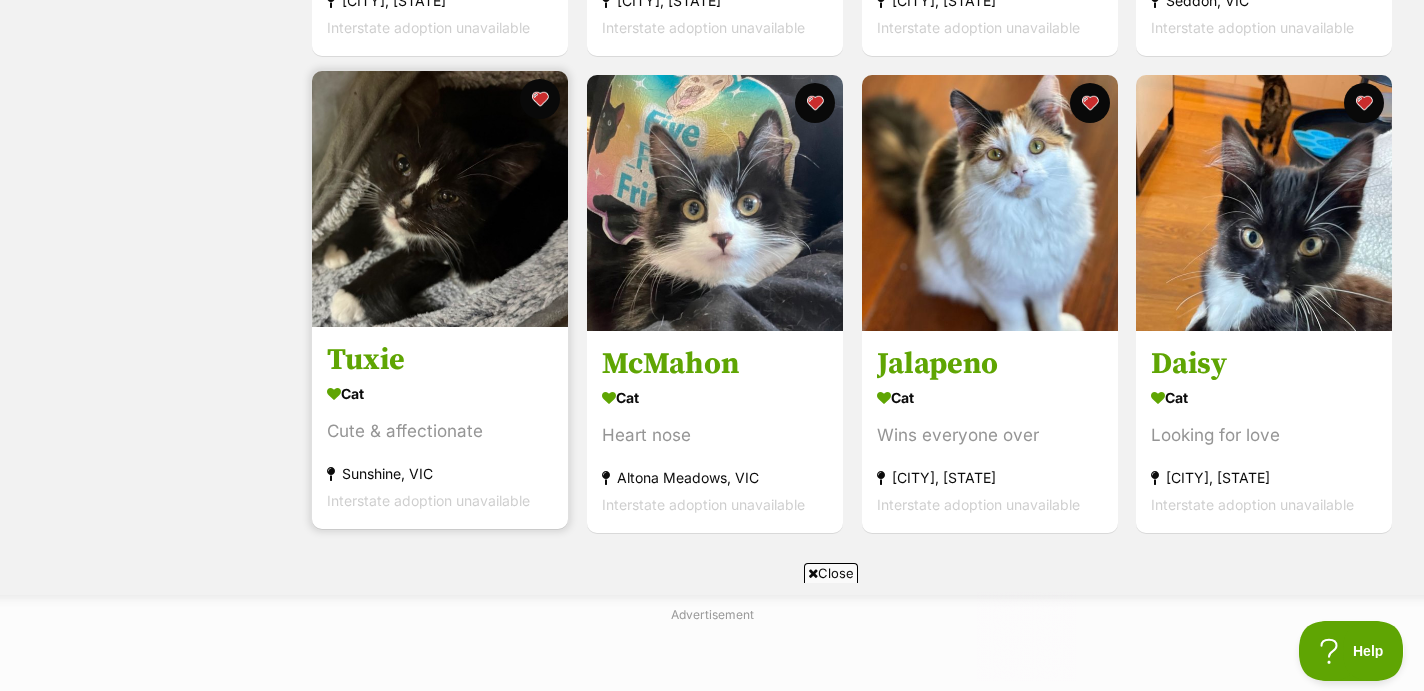 scroll, scrollTop: 0, scrollLeft: 0, axis: both 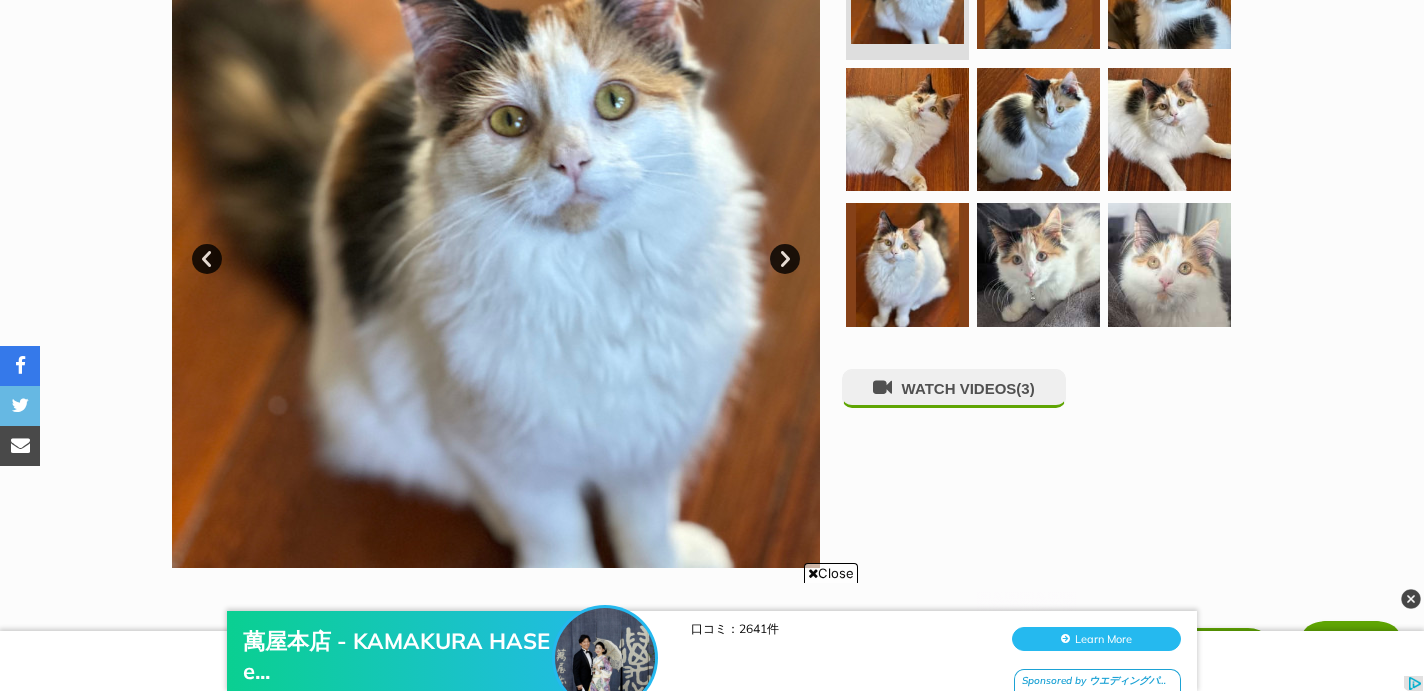 click on "Next" at bounding box center (785, 259) 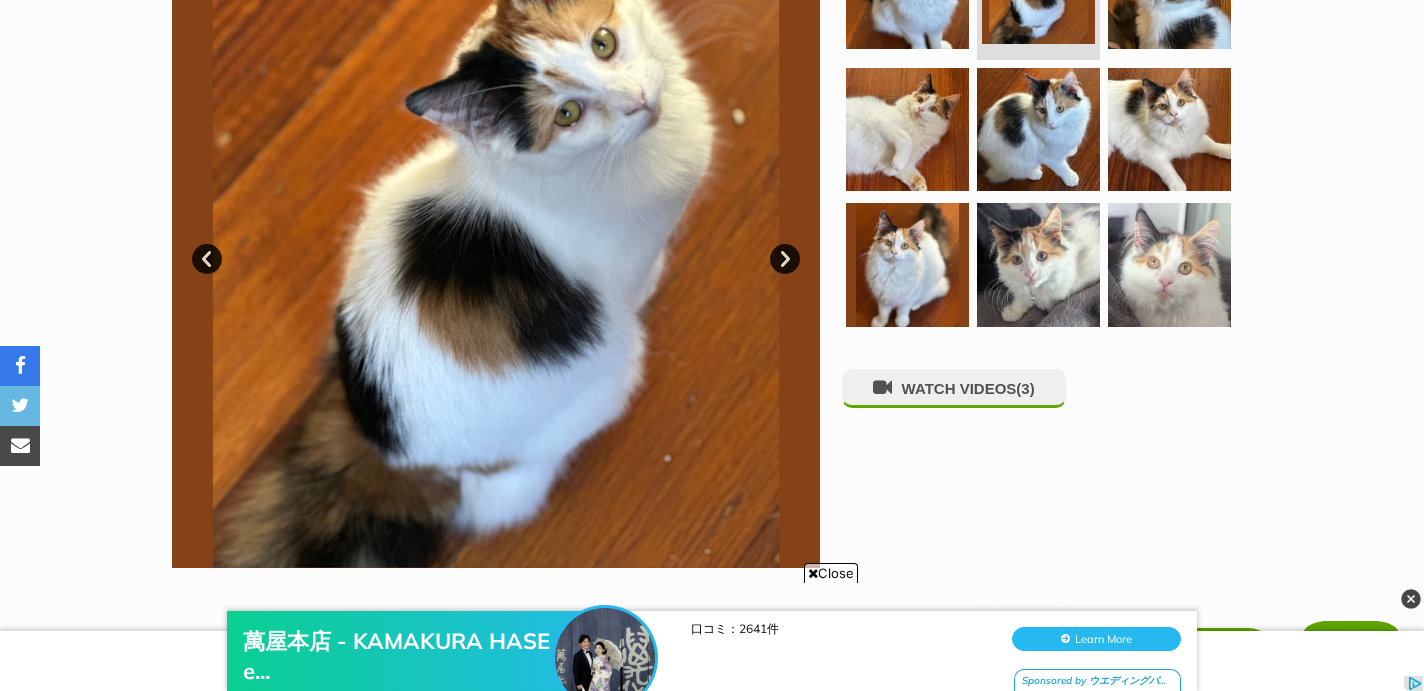 scroll, scrollTop: 0, scrollLeft: 0, axis: both 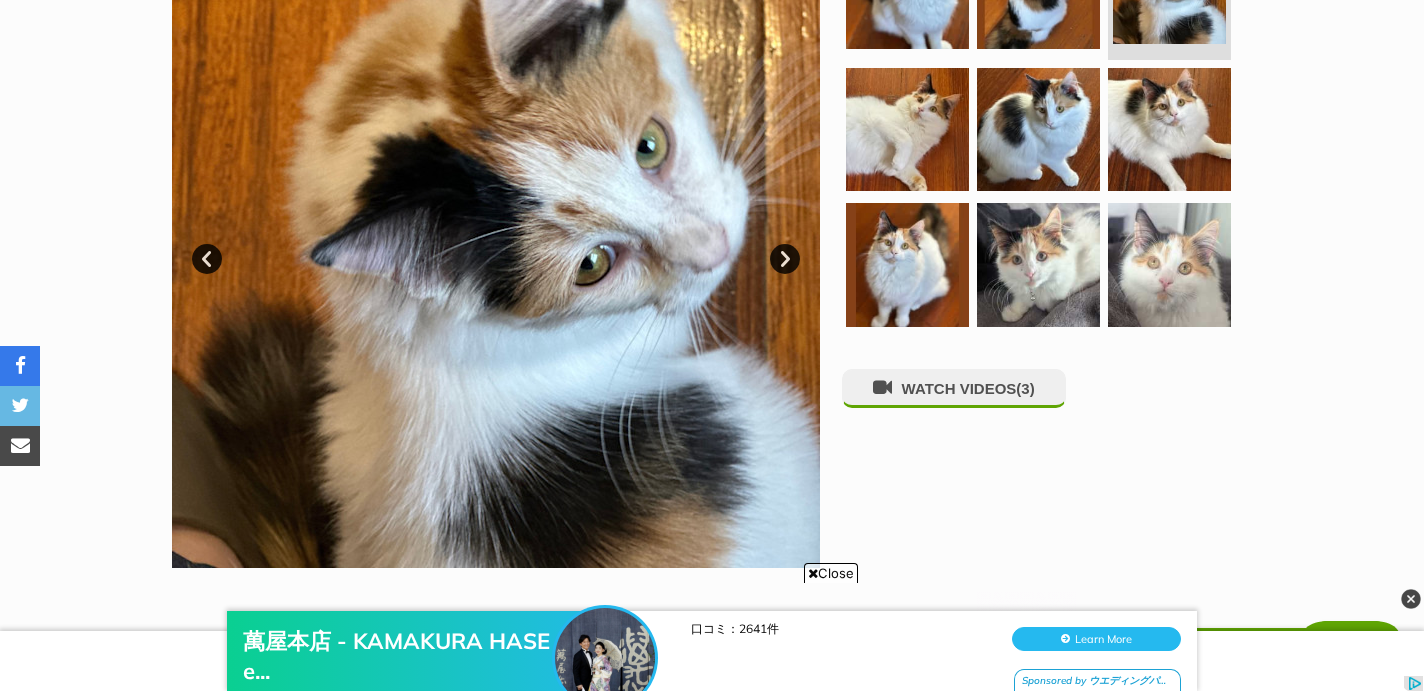 click on "Next" at bounding box center [785, 259] 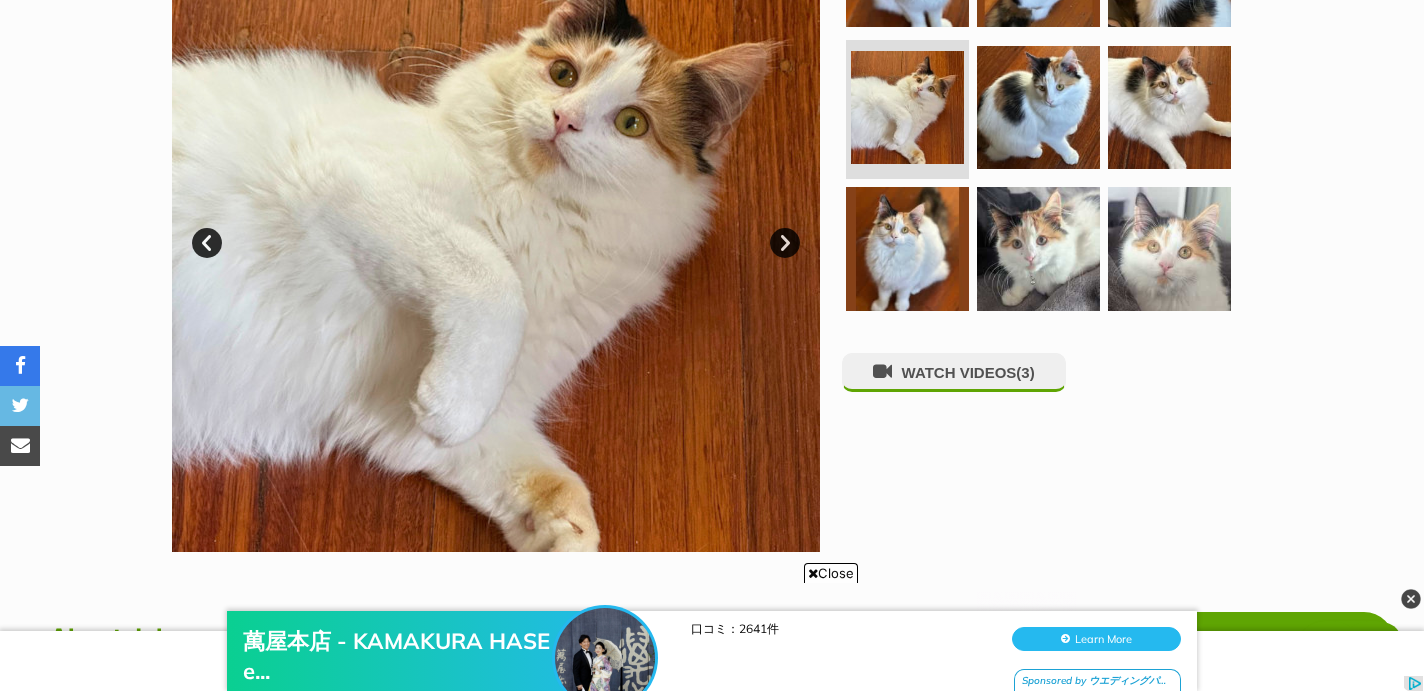 scroll, scrollTop: 515, scrollLeft: 0, axis: vertical 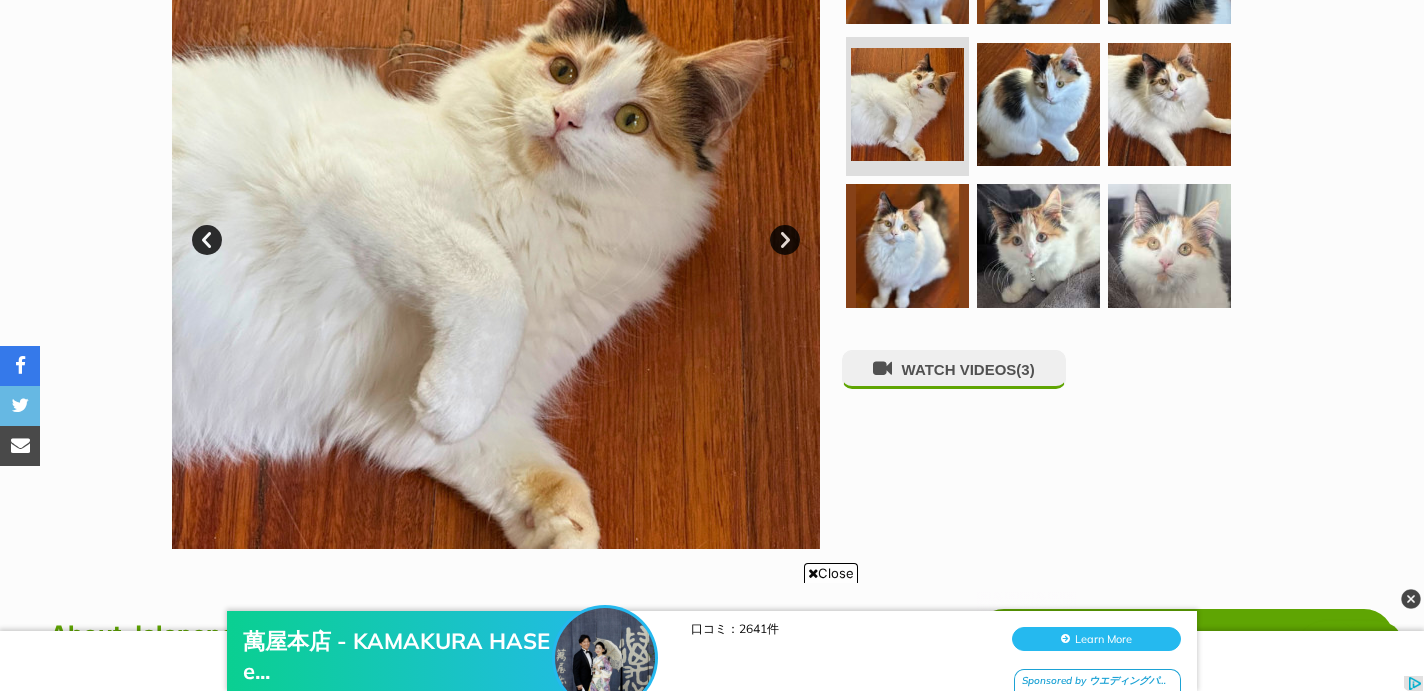 click on "Next" at bounding box center [785, 240] 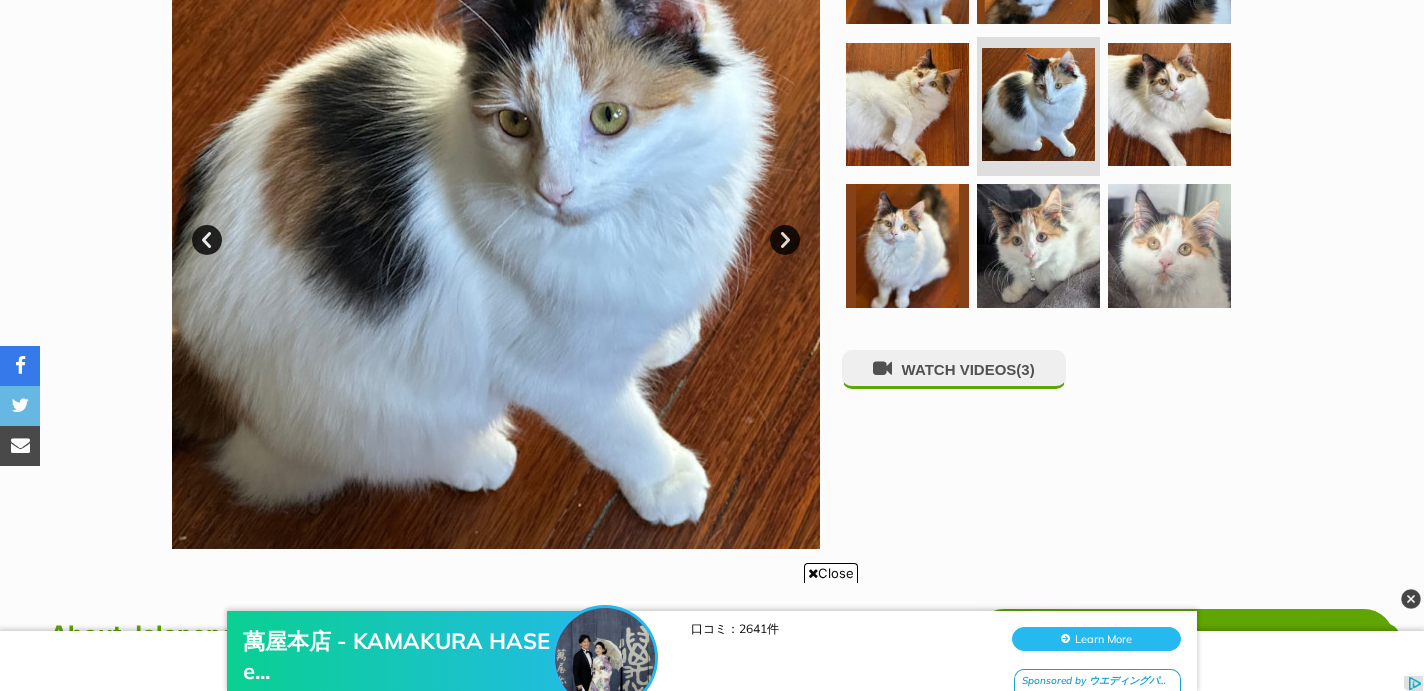 click on "Next" at bounding box center [785, 240] 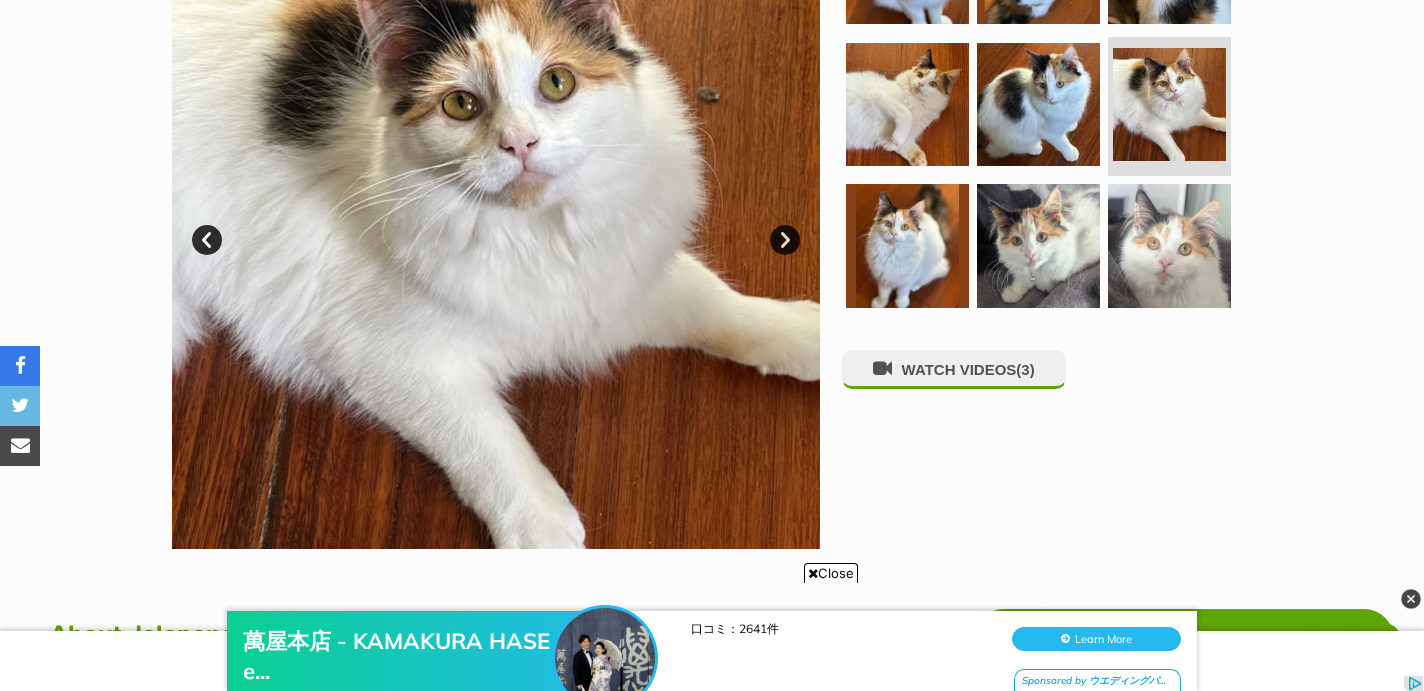 click on "Next" at bounding box center [785, 240] 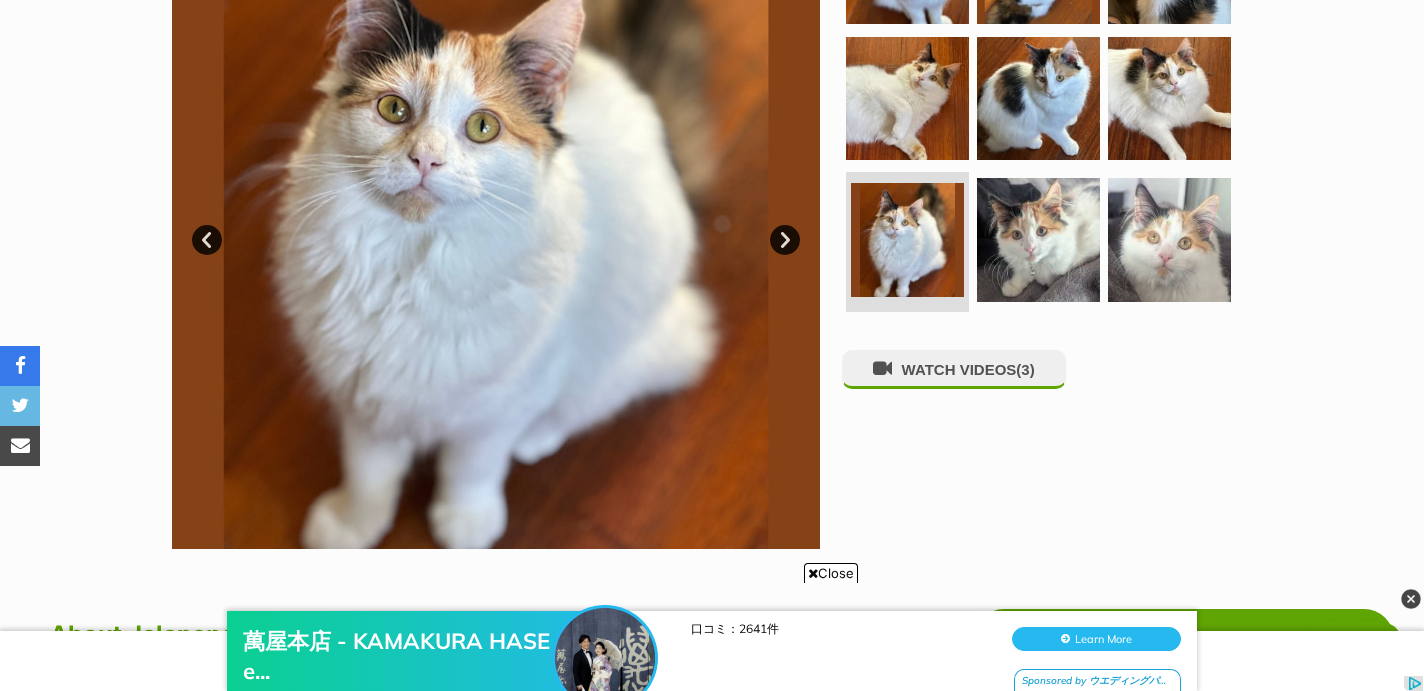 click on "Next" at bounding box center [785, 240] 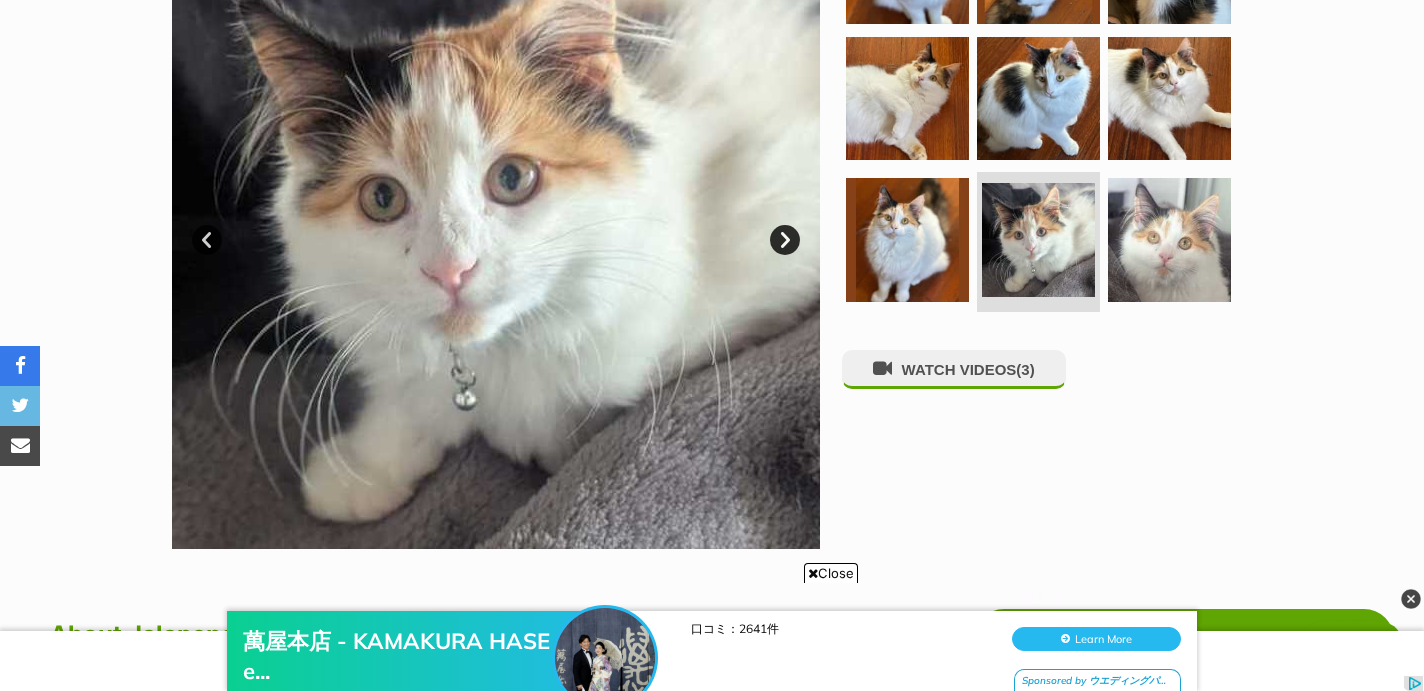 click on "Next" at bounding box center [785, 240] 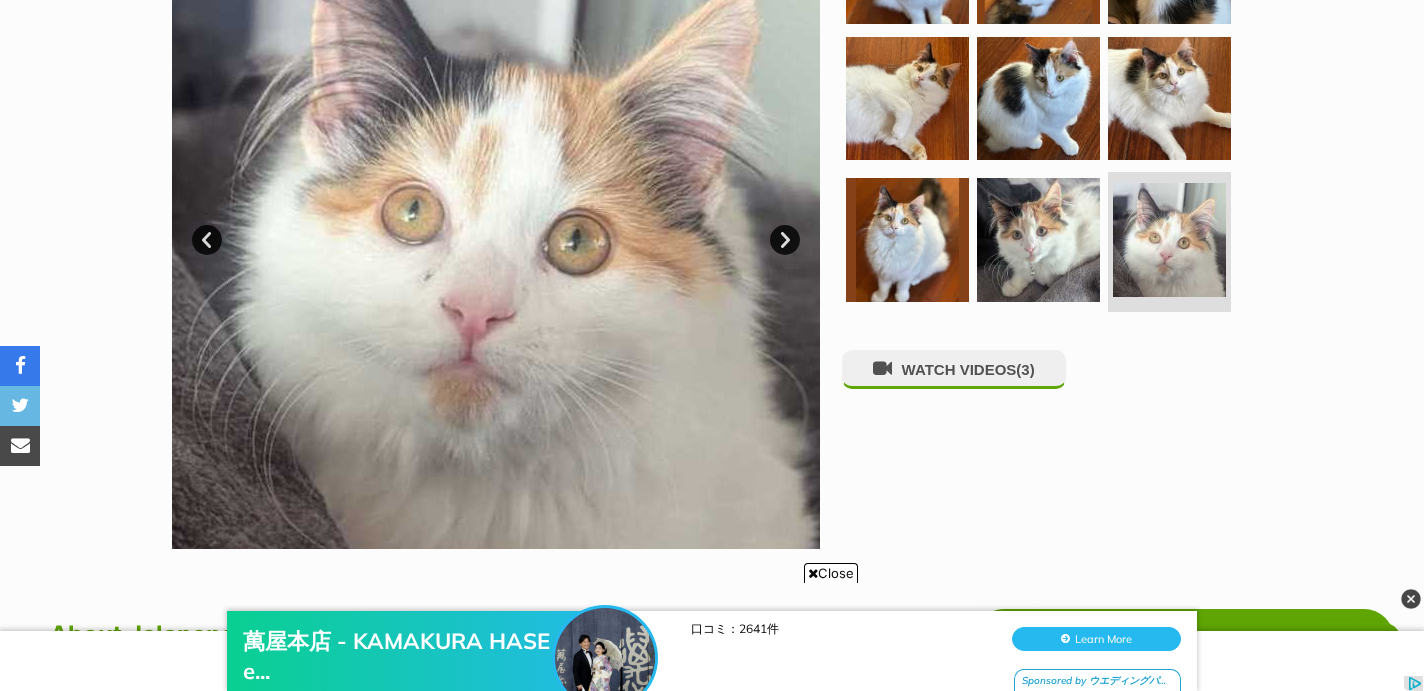 click on "Next" at bounding box center (785, 240) 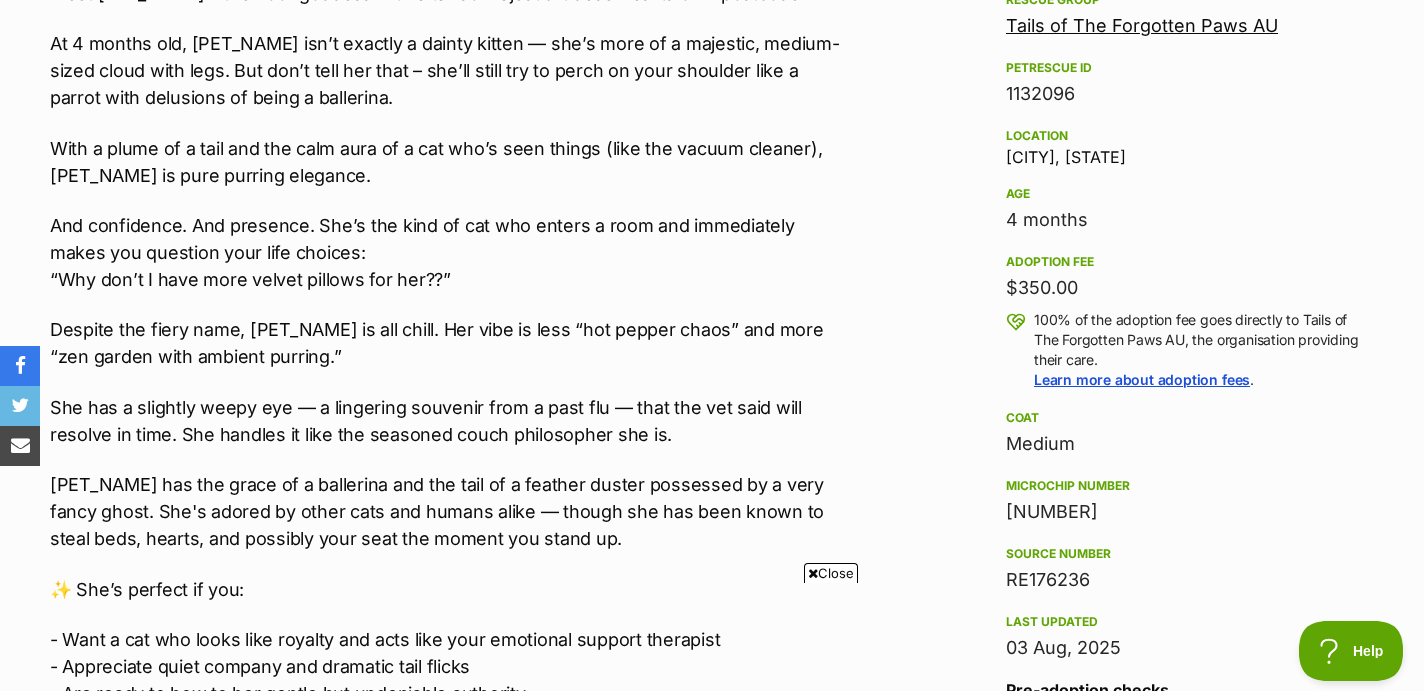 scroll, scrollTop: 0, scrollLeft: 0, axis: both 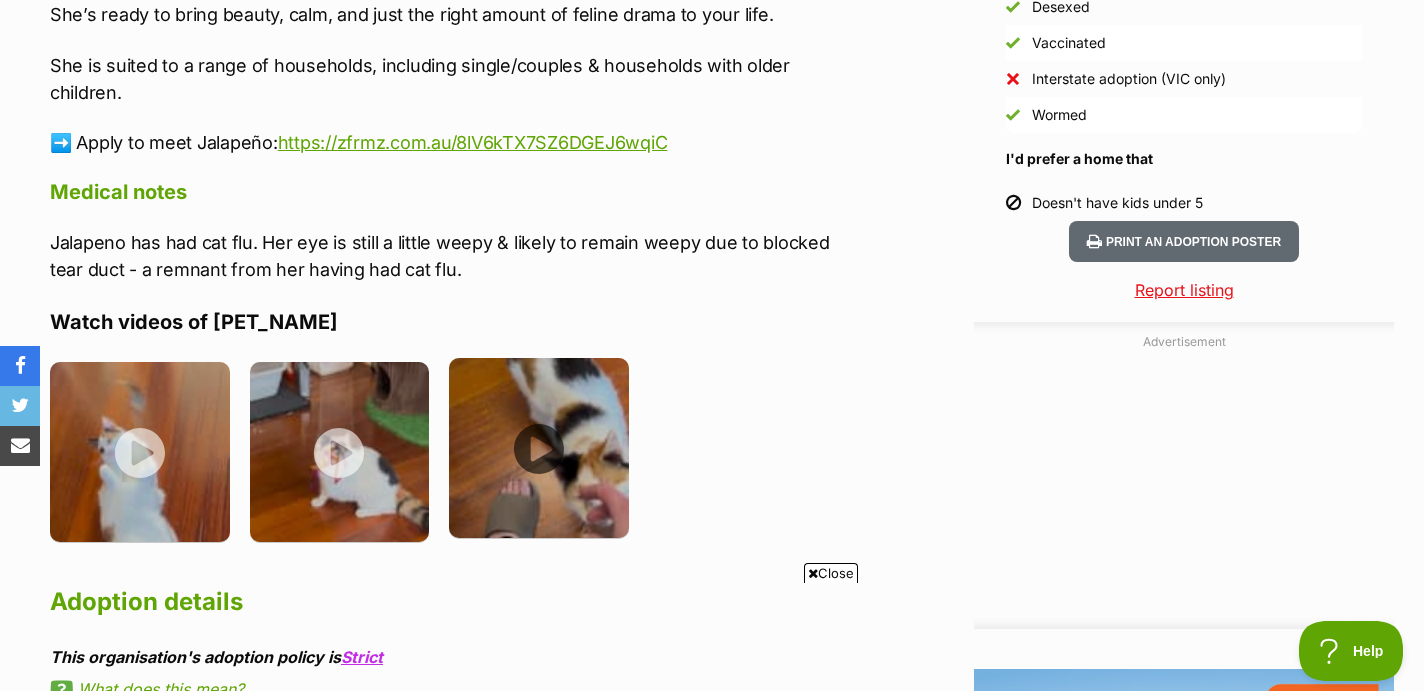 click at bounding box center [539, 448] 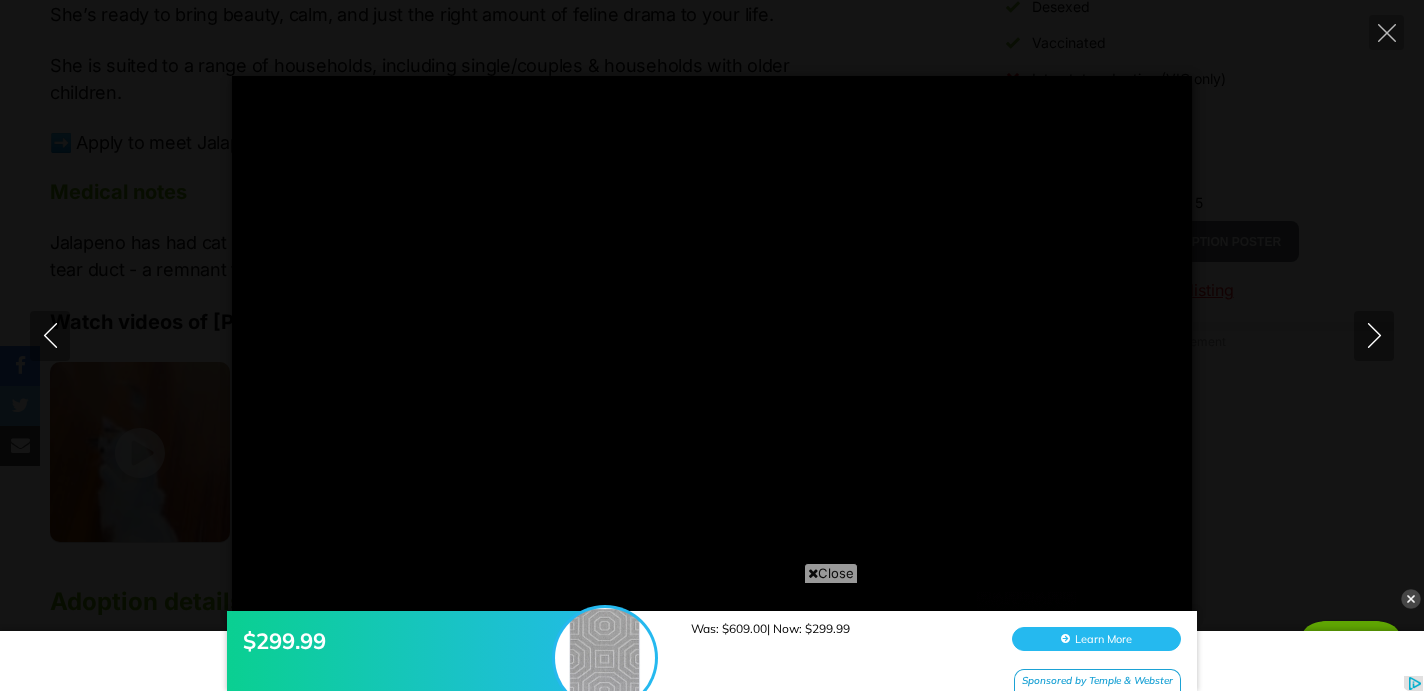 scroll, scrollTop: 0, scrollLeft: 0, axis: both 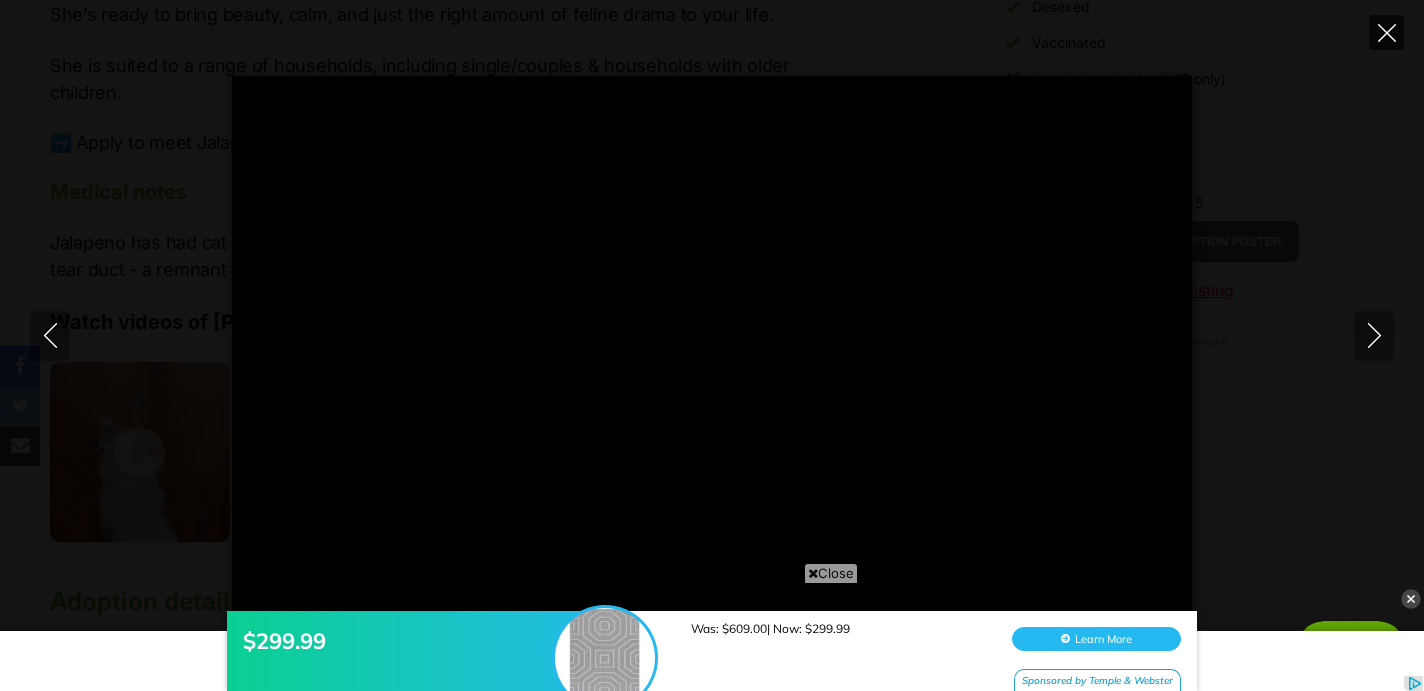 click 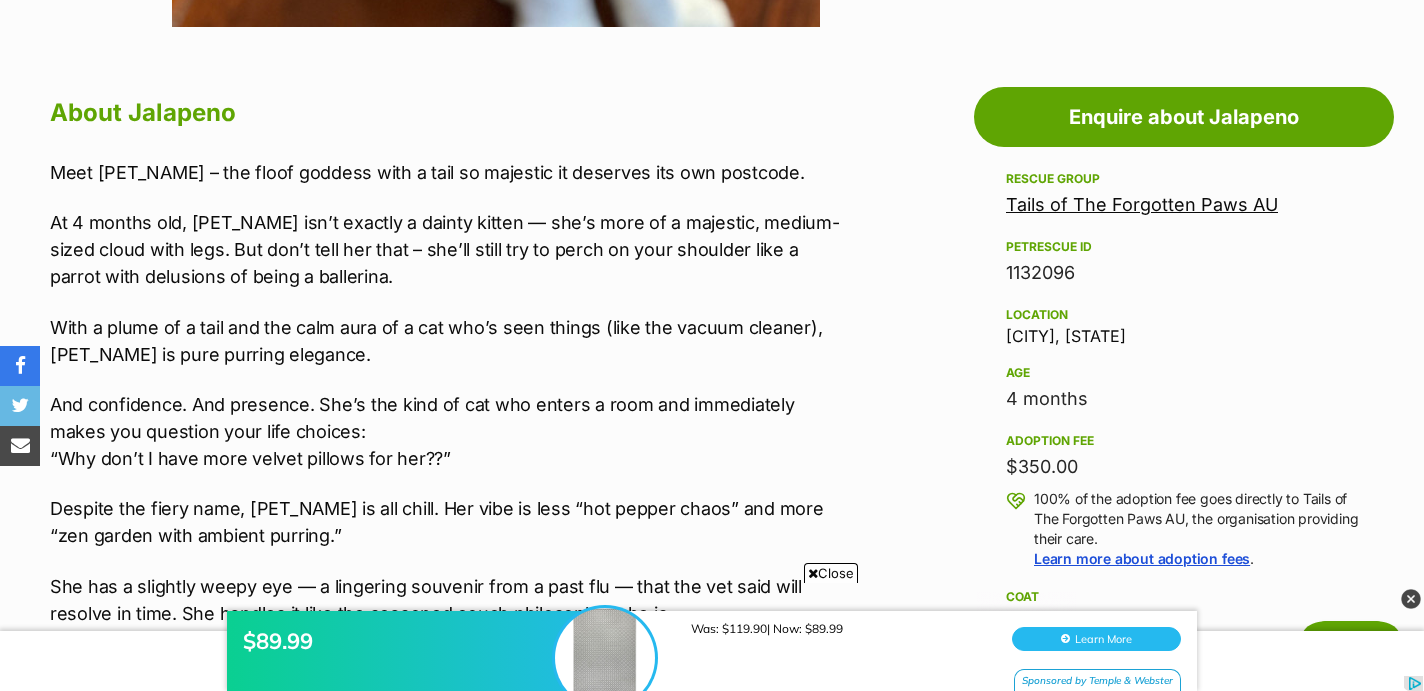 scroll, scrollTop: 1039, scrollLeft: 0, axis: vertical 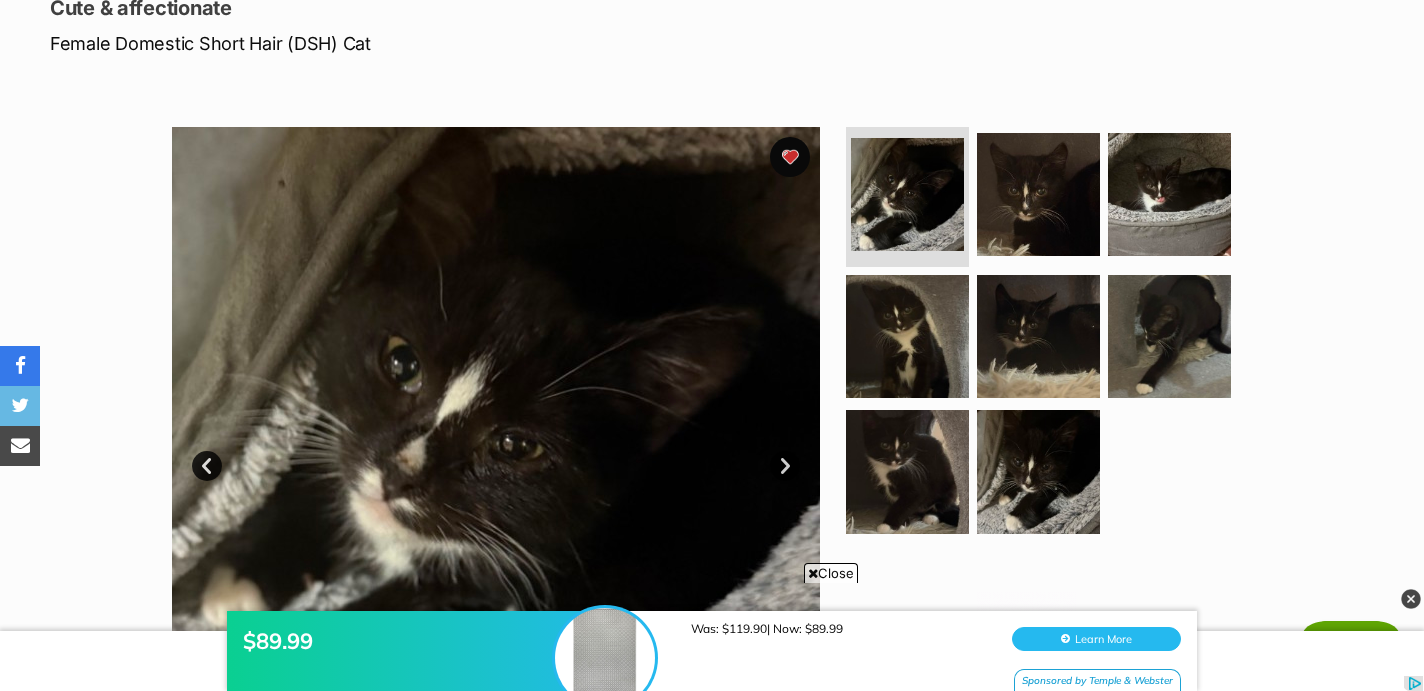 click on "Next" at bounding box center (785, 466) 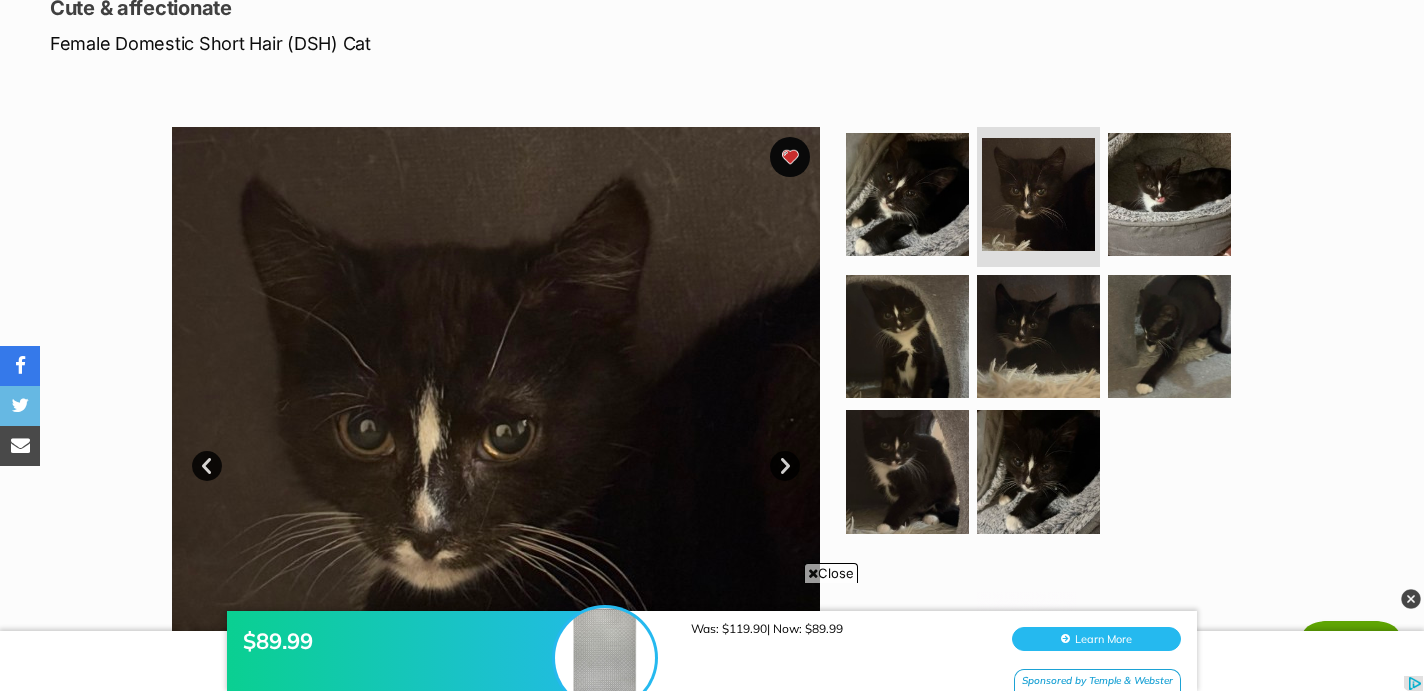 click on "Next" at bounding box center (785, 466) 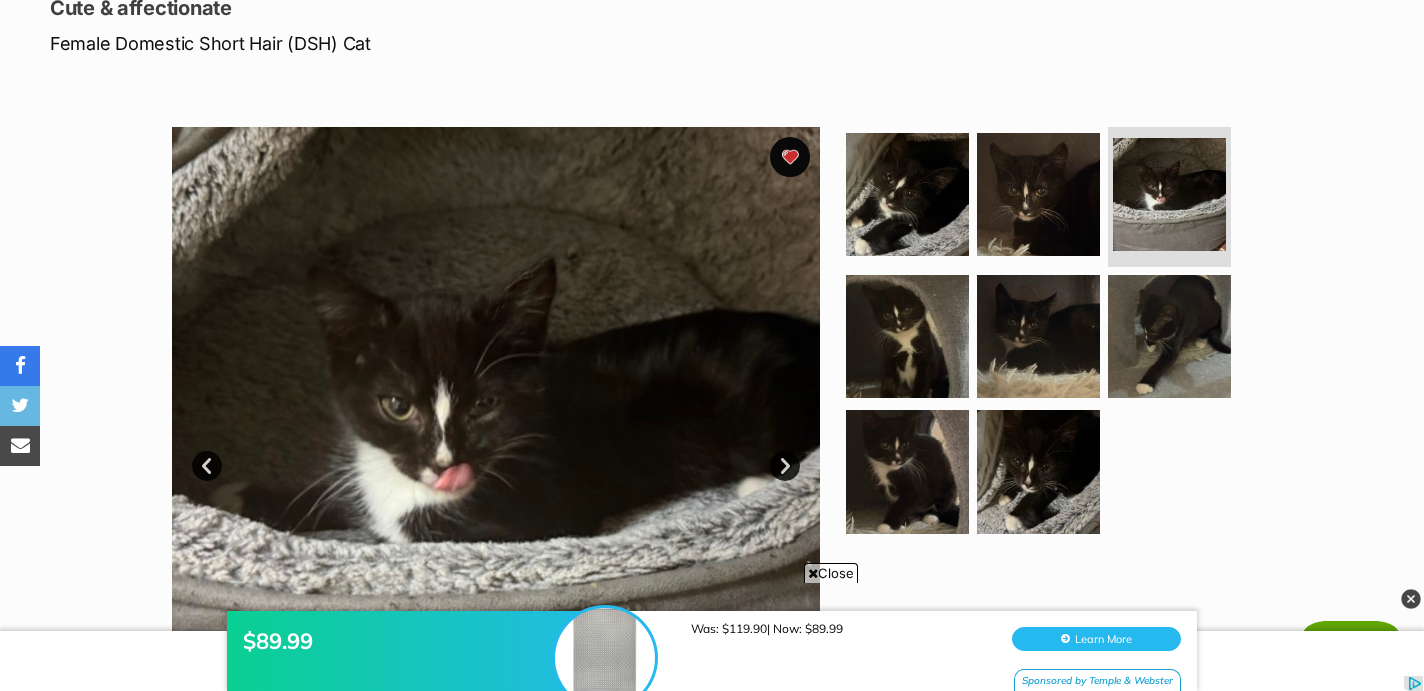 click on "Next" at bounding box center [785, 466] 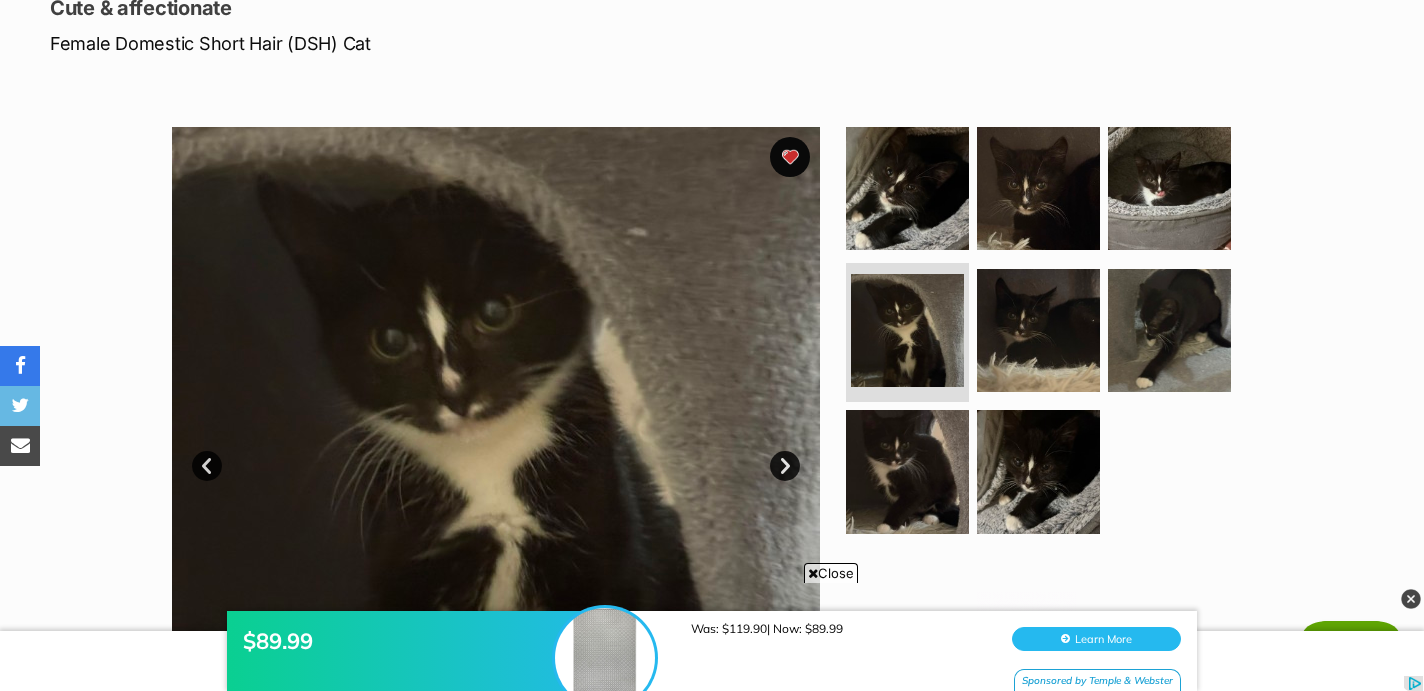 click on "Next" at bounding box center [785, 466] 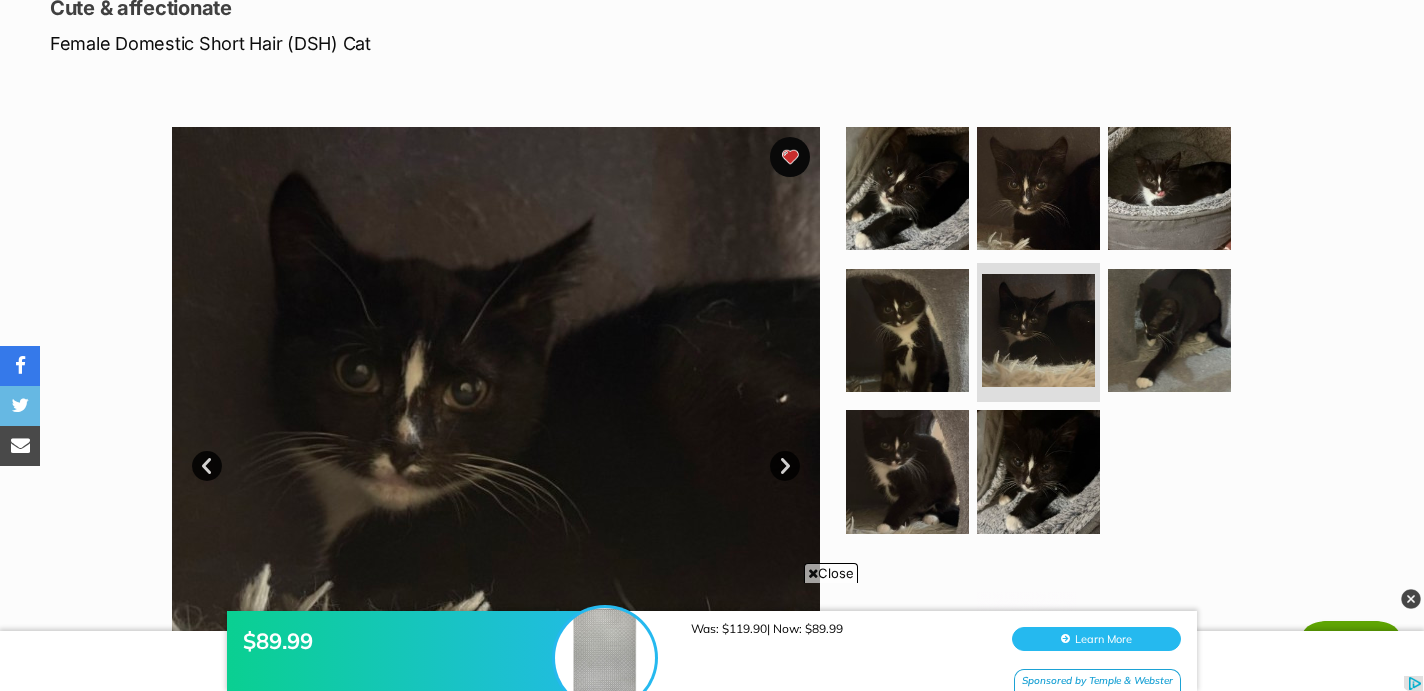 click on "Next" at bounding box center (785, 466) 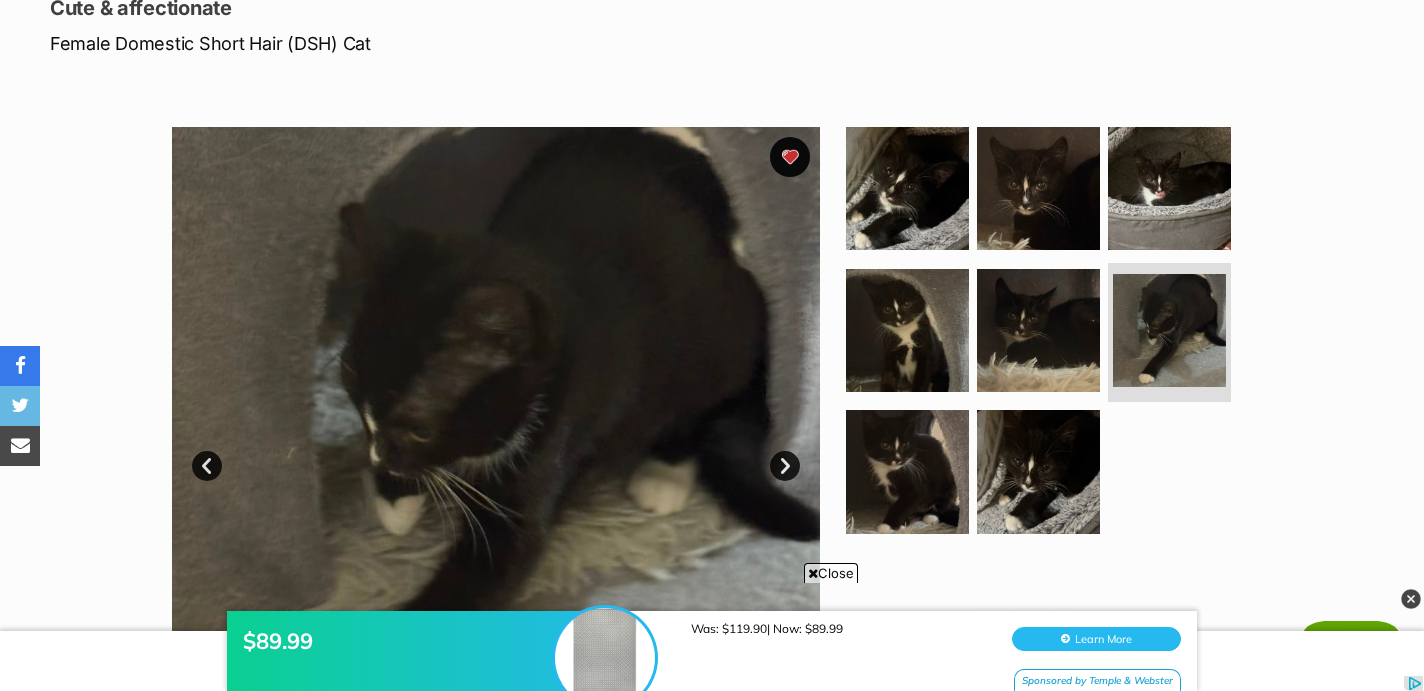 click on "Next" at bounding box center (785, 466) 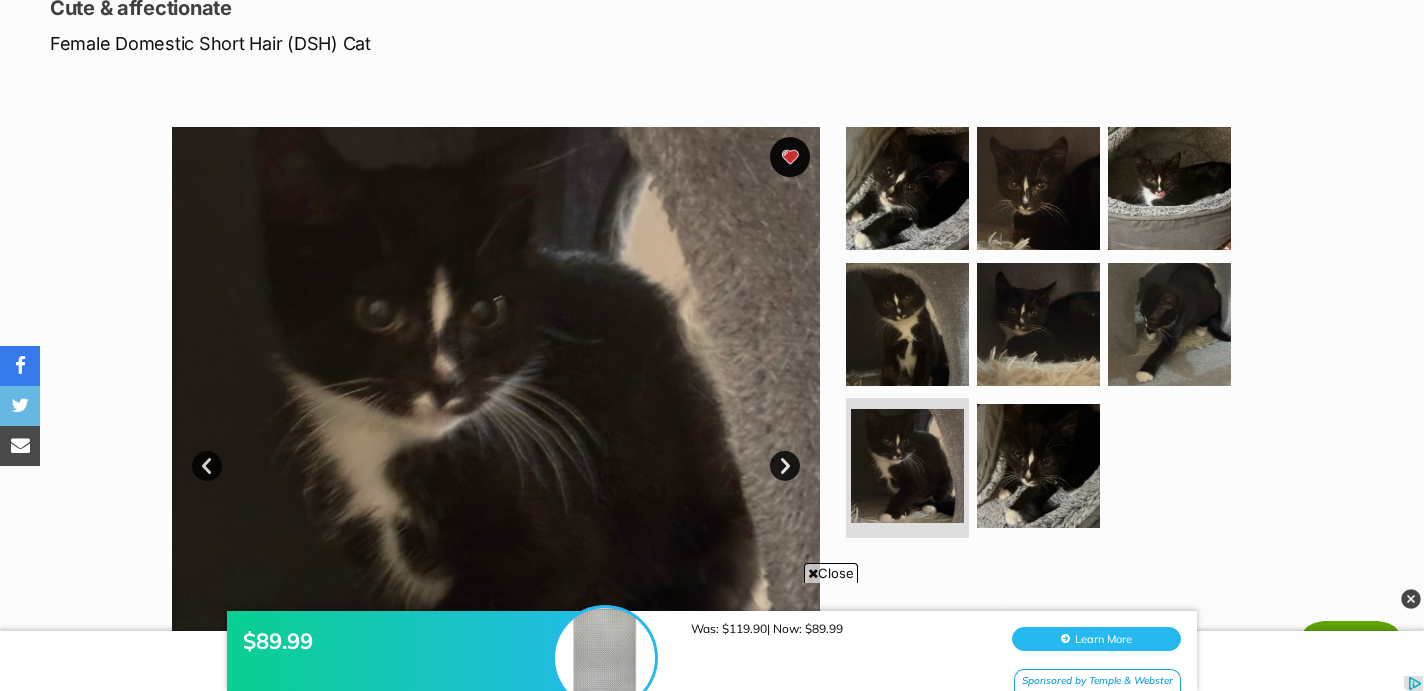 click on "Next" at bounding box center [785, 466] 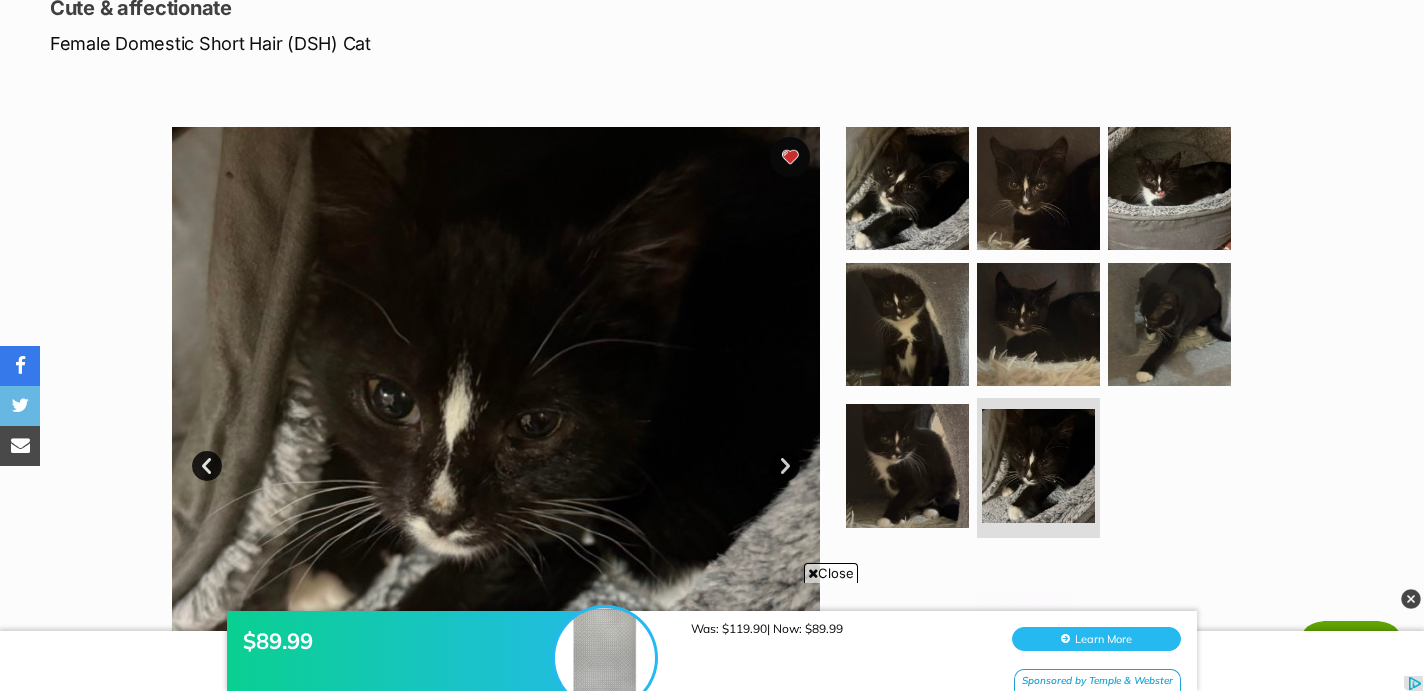 click on "Next" at bounding box center [785, 466] 